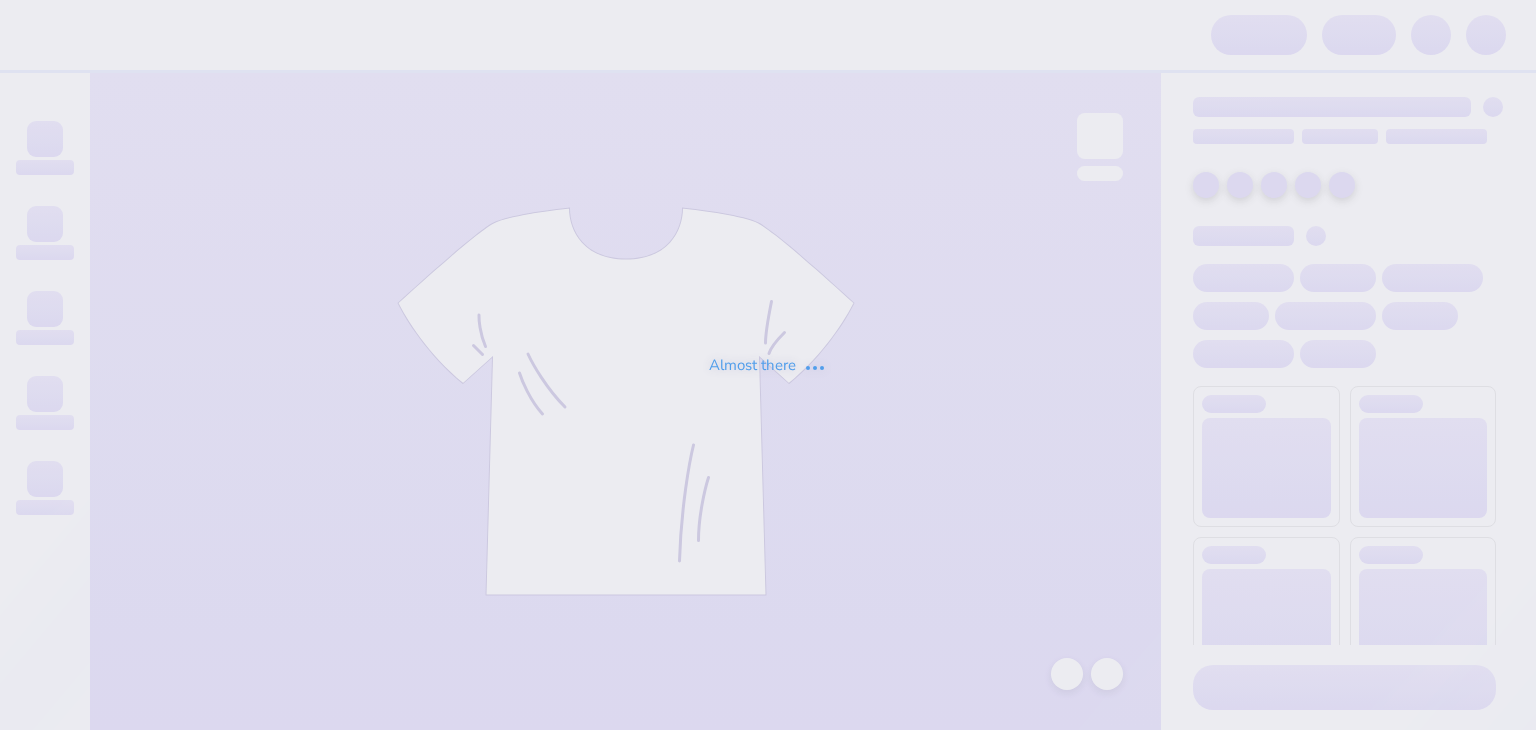 scroll, scrollTop: 0, scrollLeft: 0, axis: both 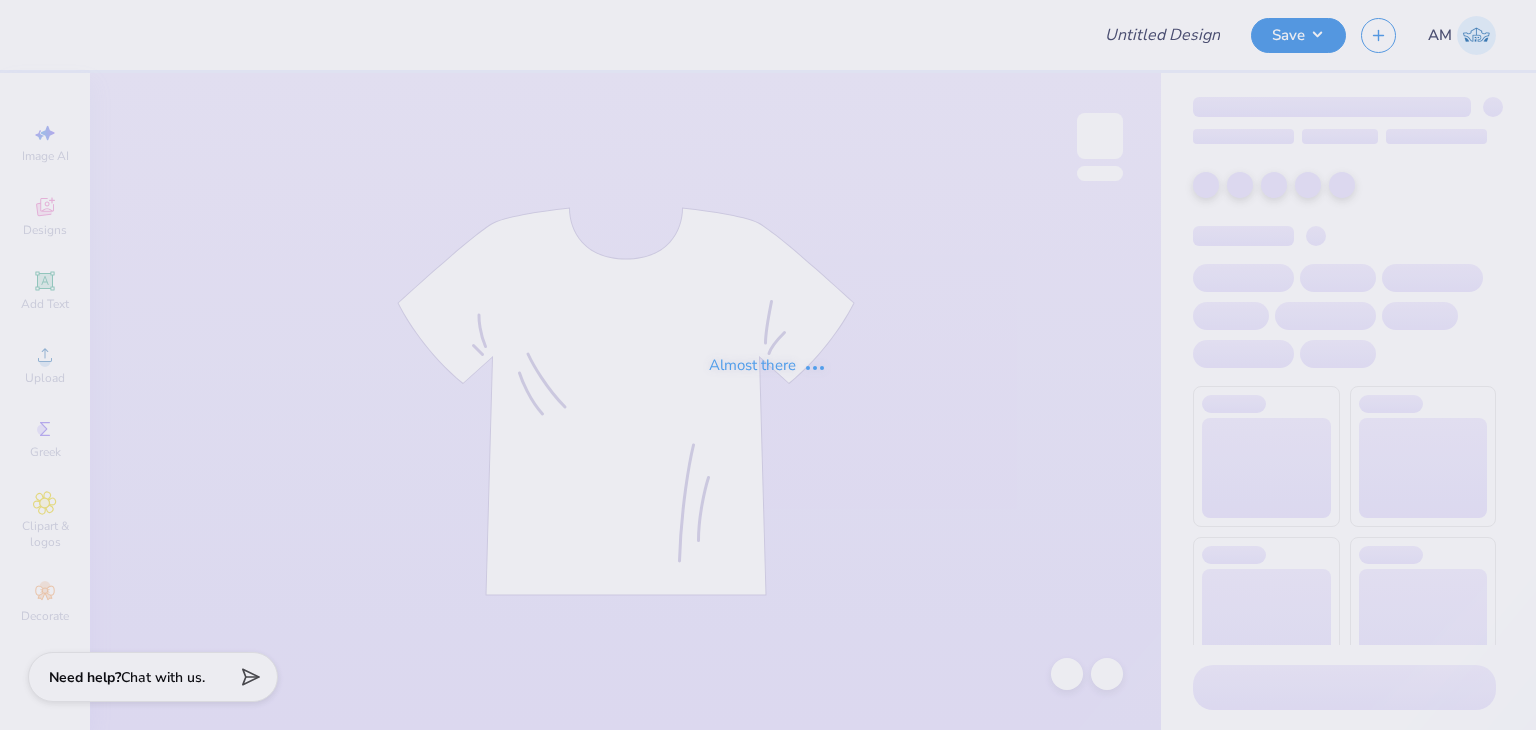 type on "MI shirts" 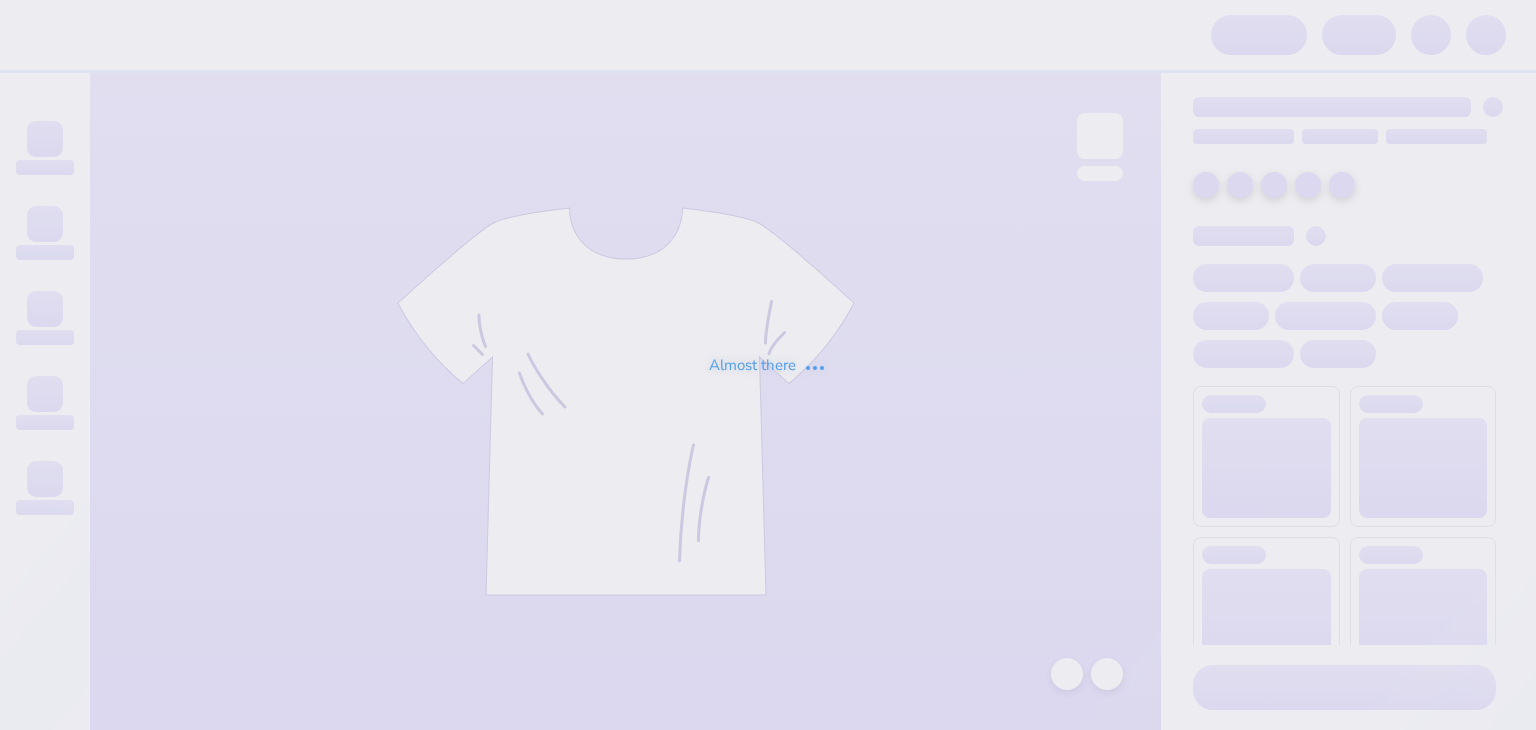 scroll, scrollTop: 0, scrollLeft: 0, axis: both 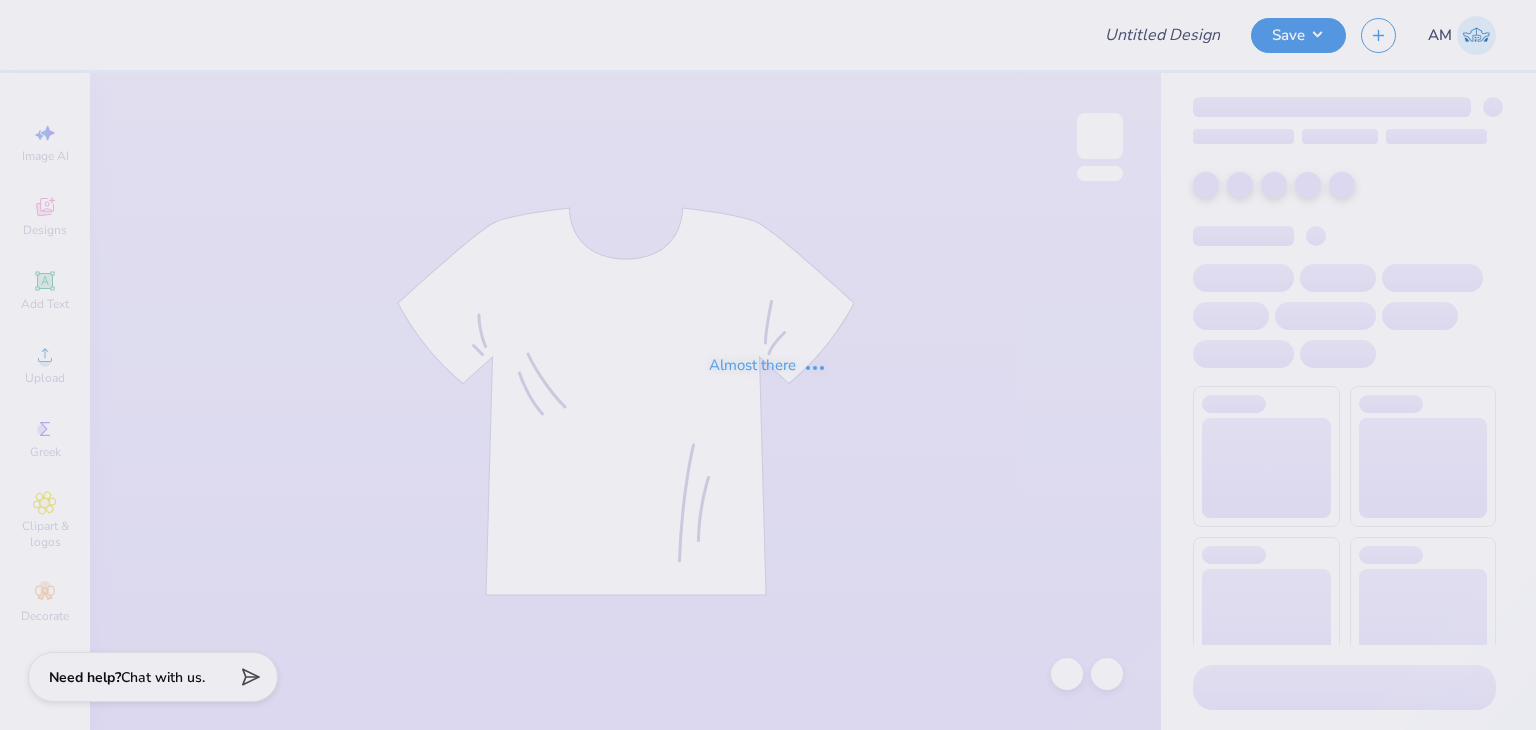 type on "MI shirts" 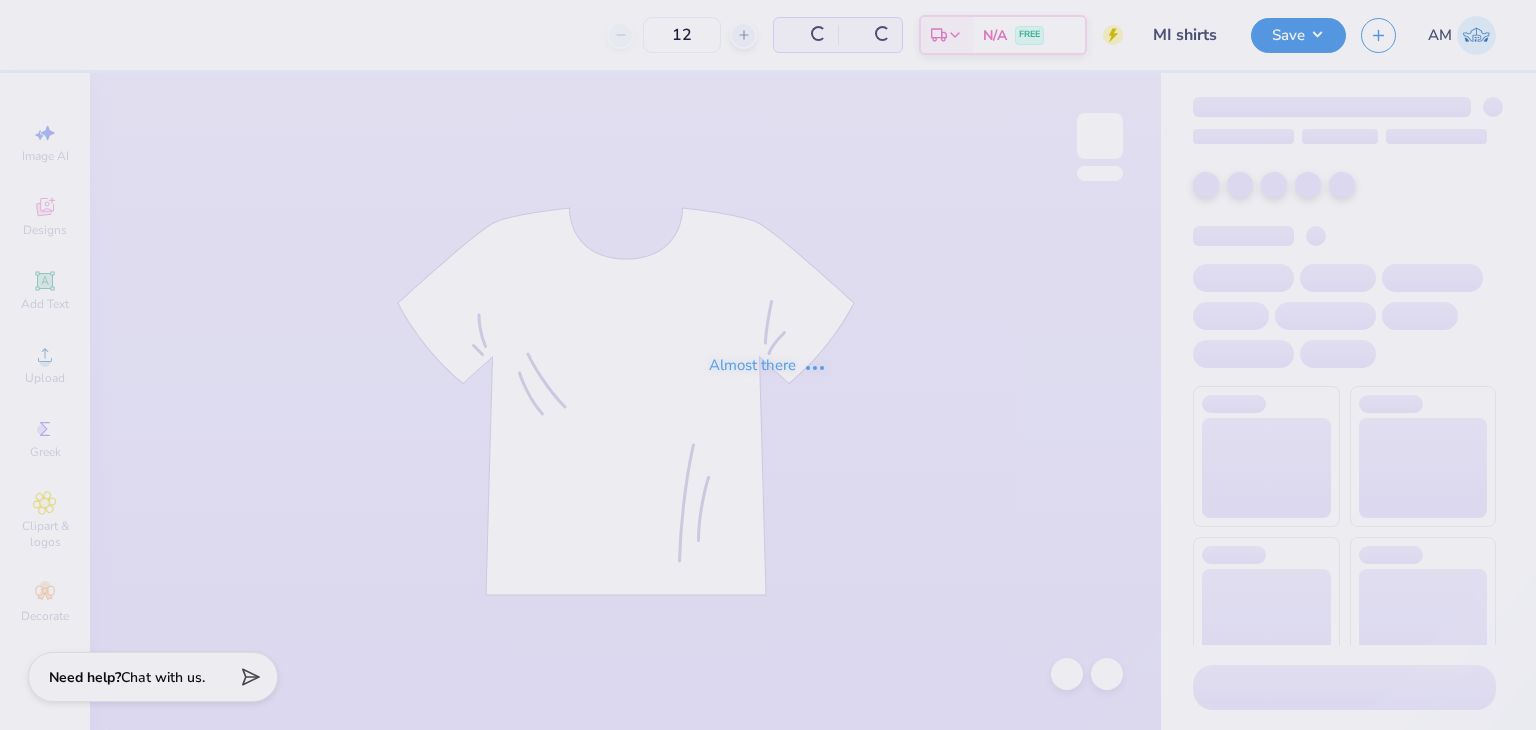 type on "24" 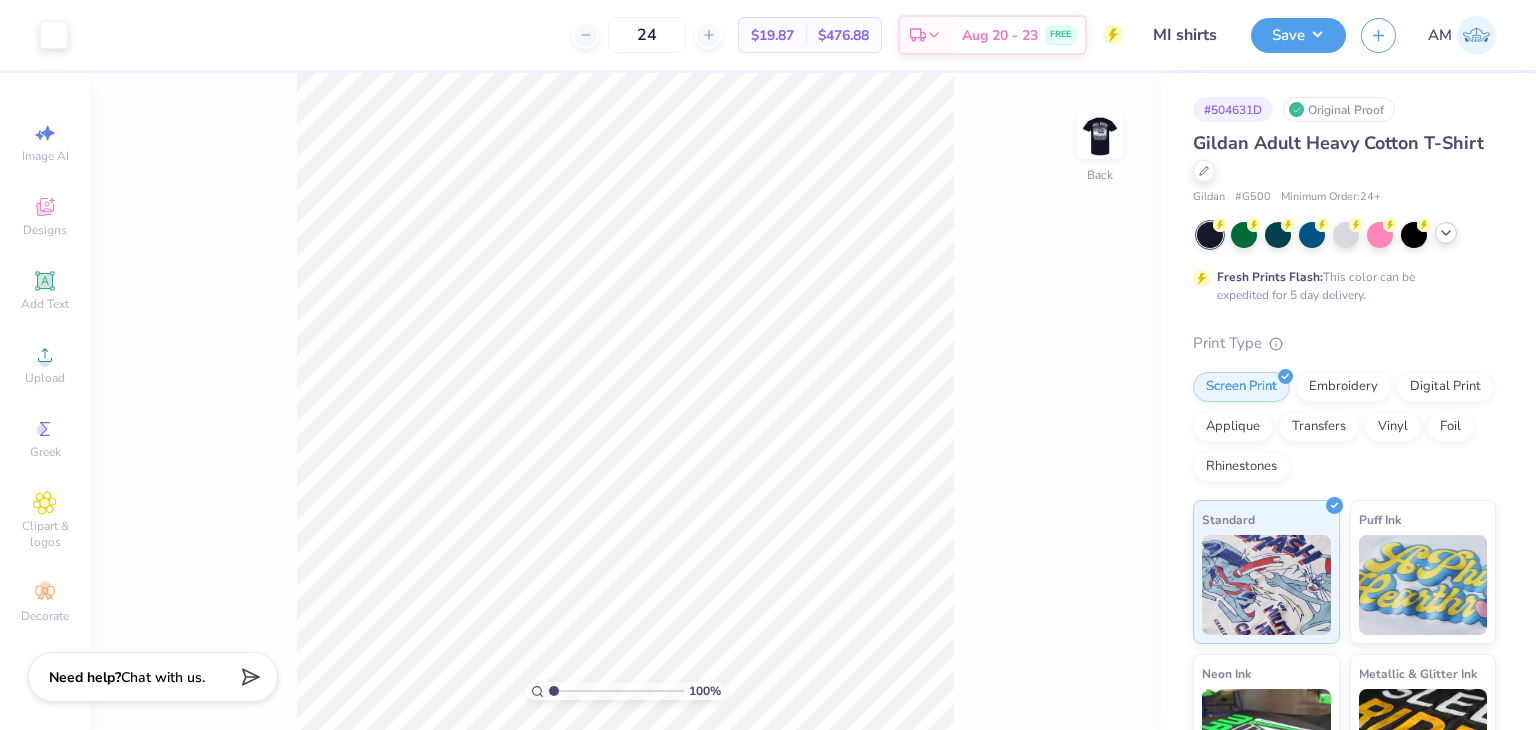 click at bounding box center [1446, 233] 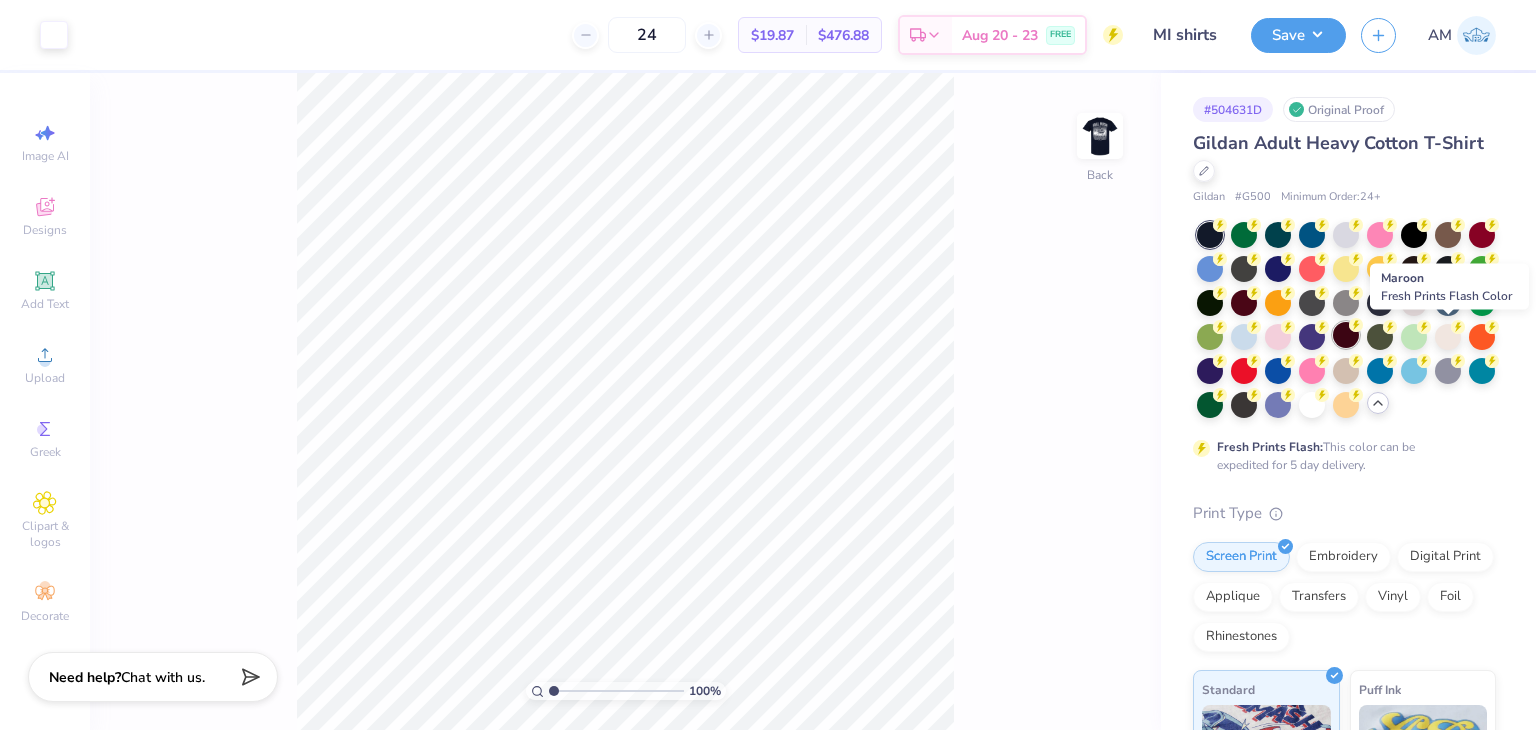 click at bounding box center (1346, 335) 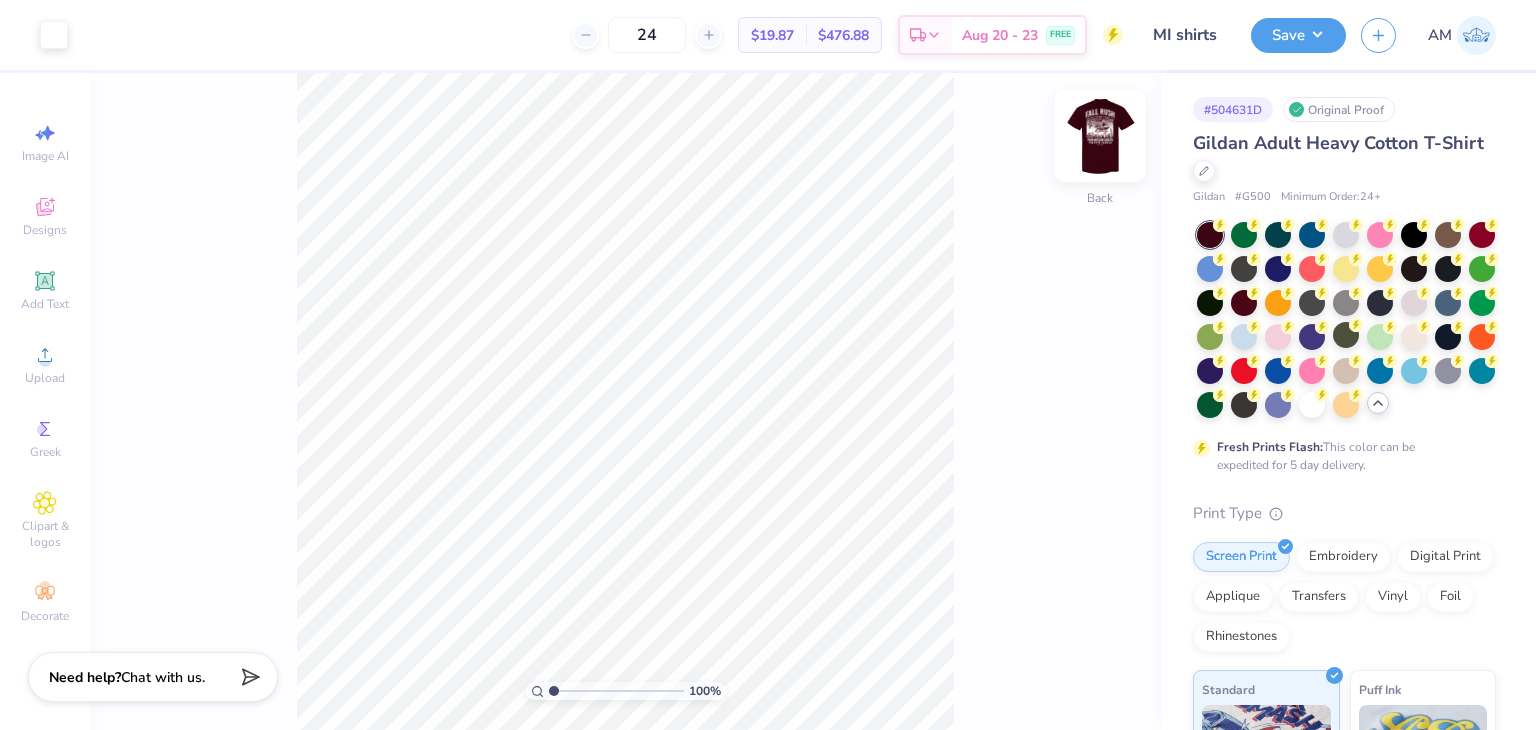 click at bounding box center [1100, 136] 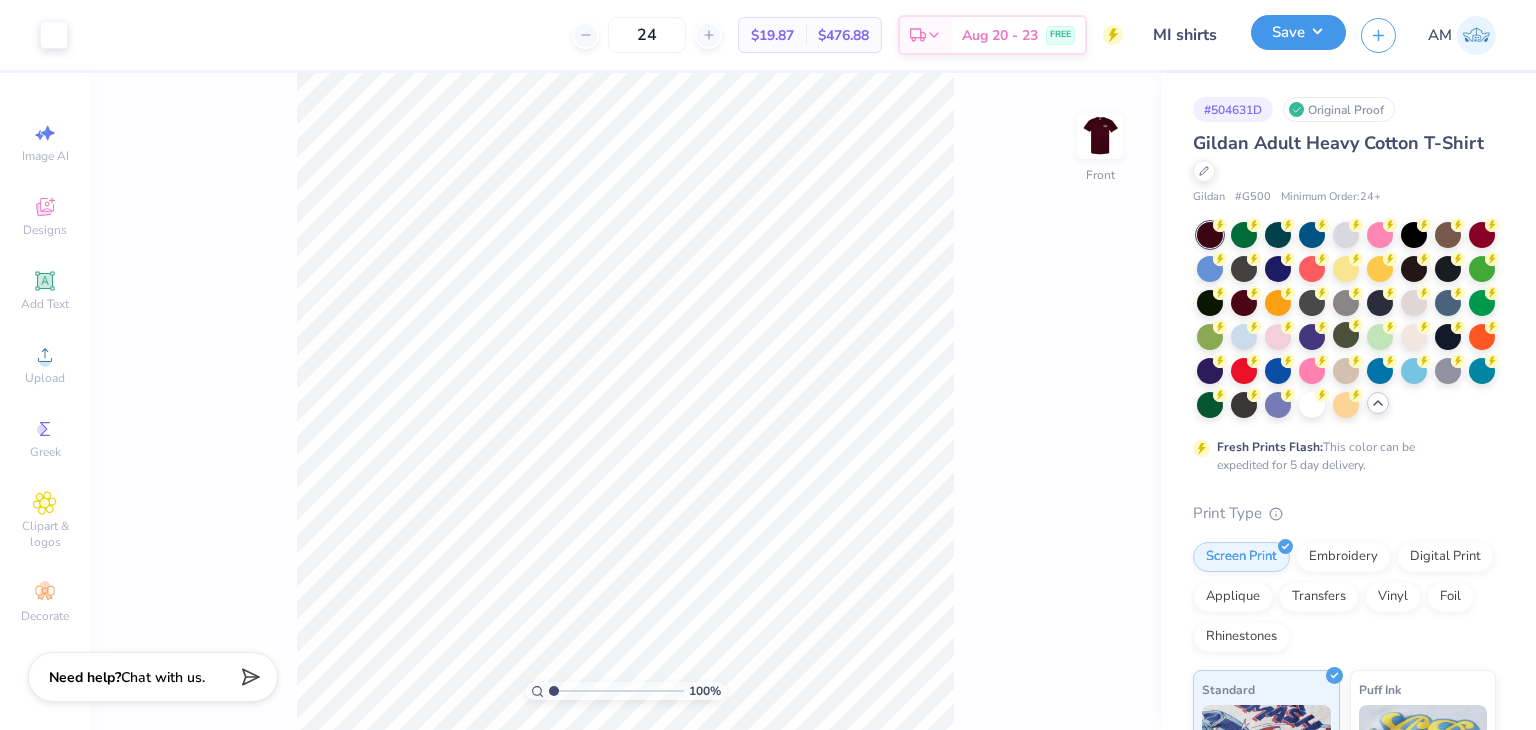 click on "Save" at bounding box center [1298, 32] 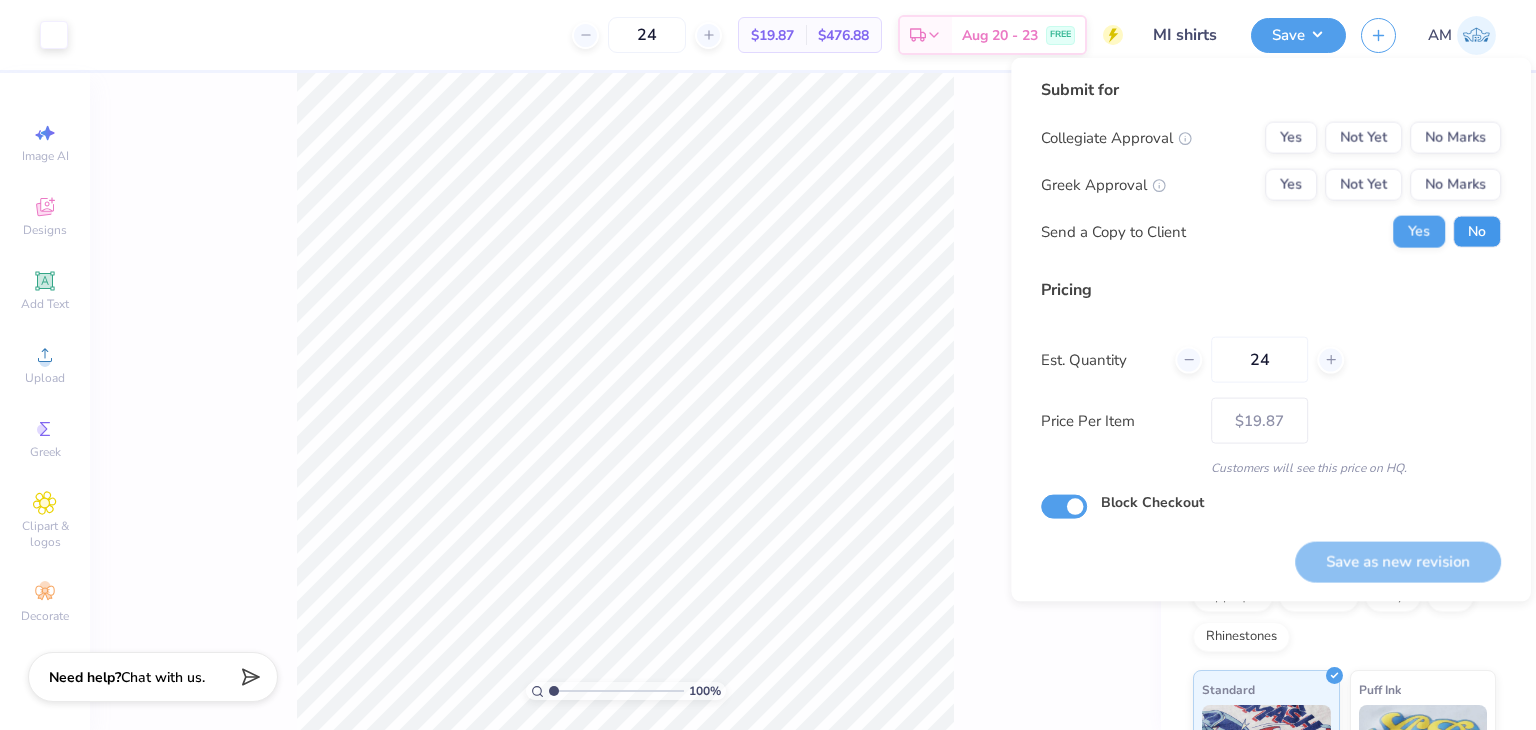 click on "No" at bounding box center [1477, 232] 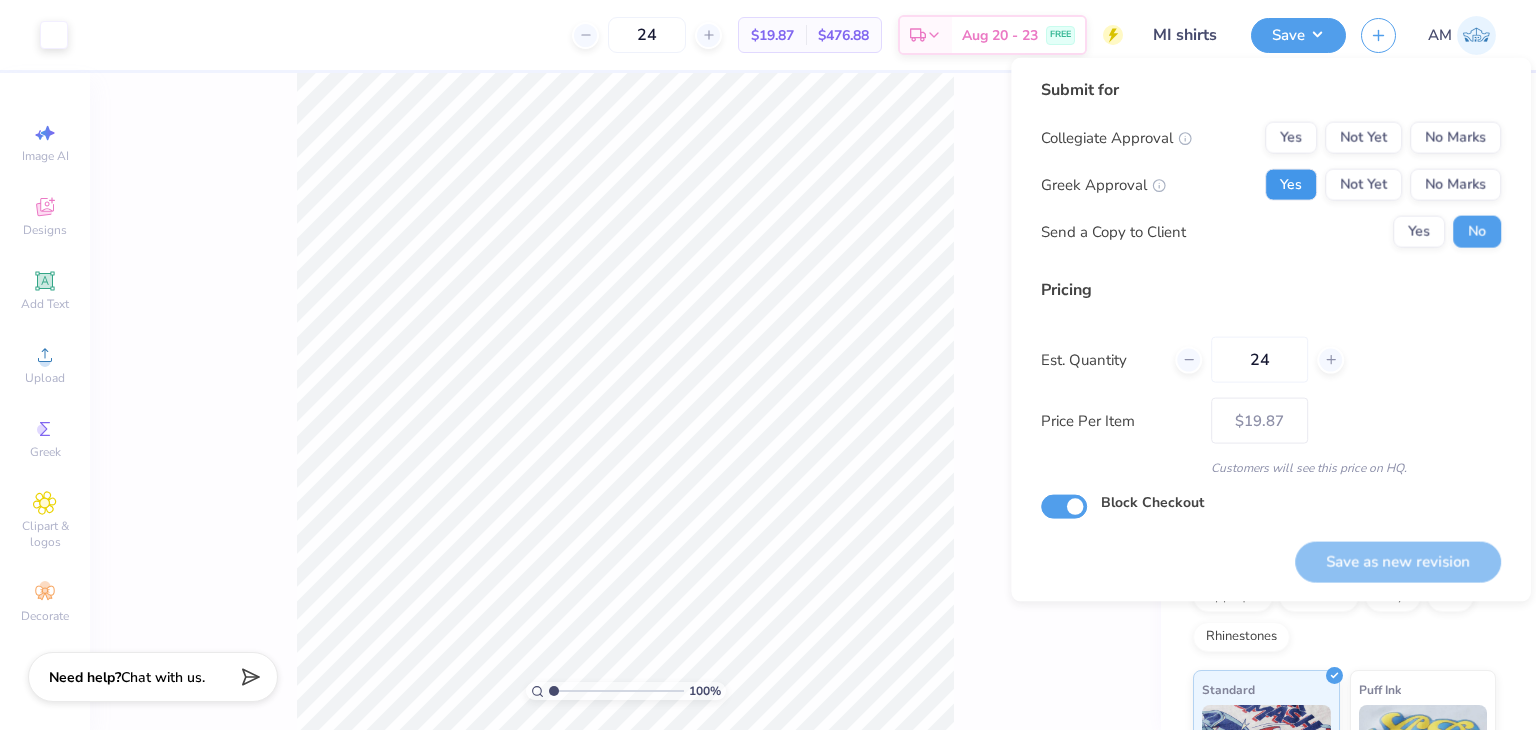click on "Yes" at bounding box center (1291, 185) 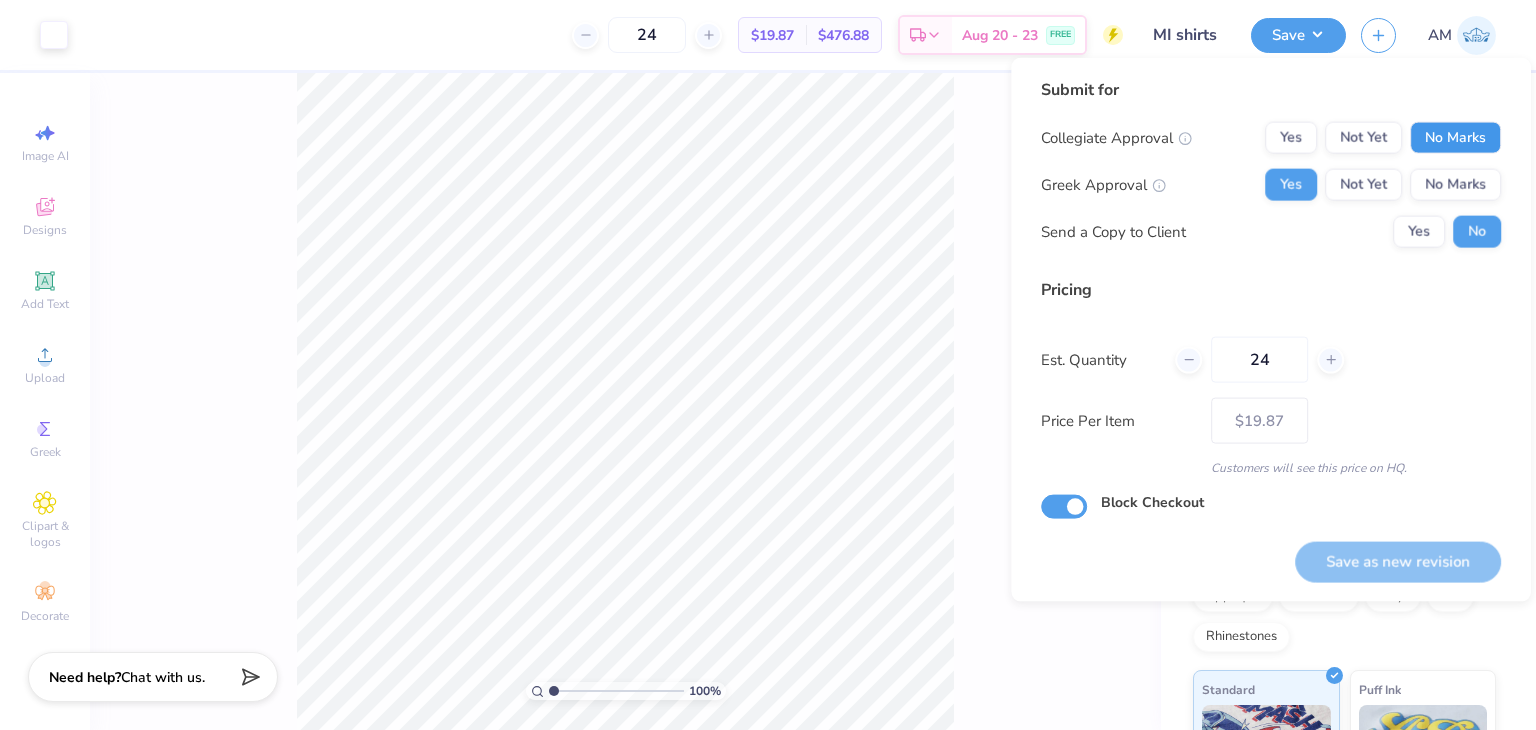 click on "No Marks" at bounding box center [1455, 138] 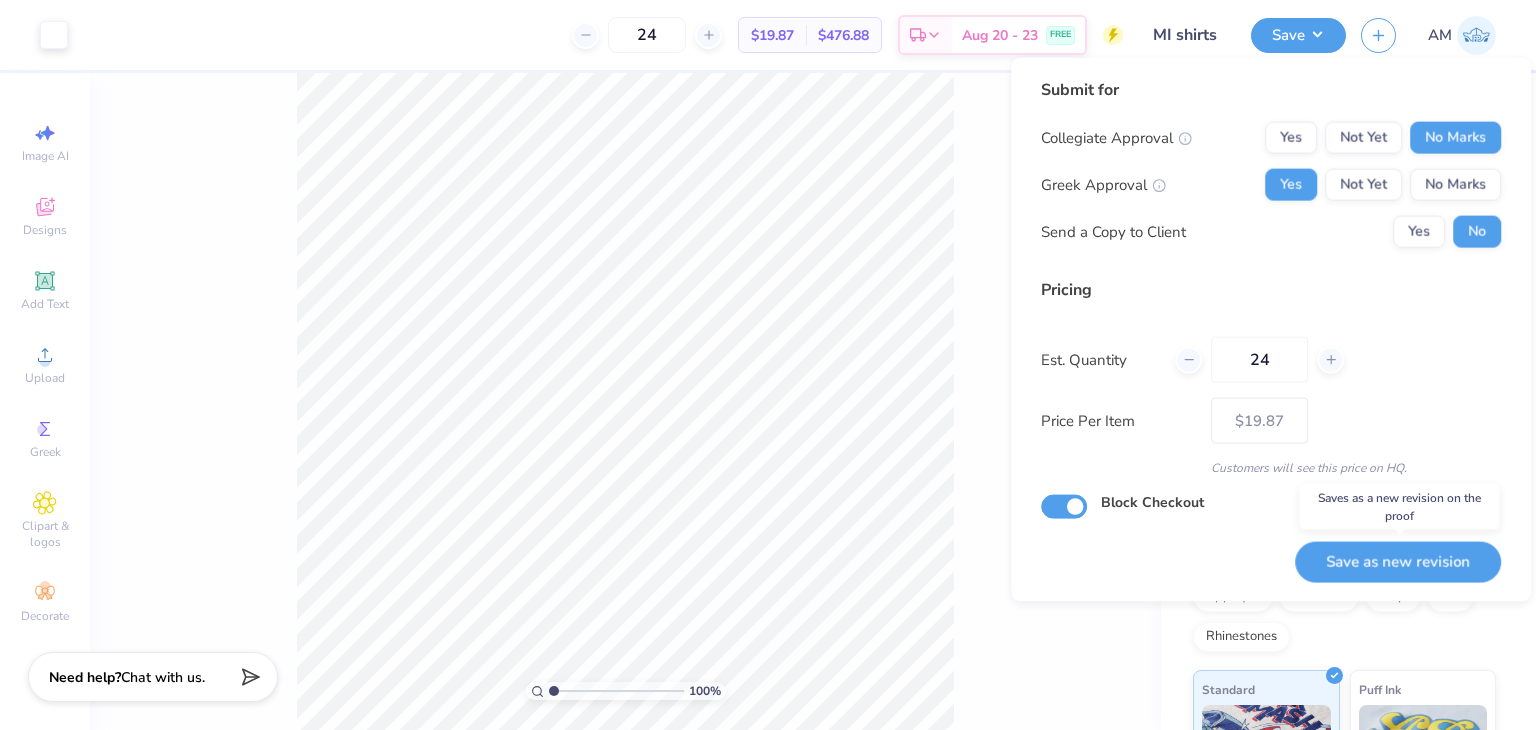 click on "Save as new revision" at bounding box center (1398, 561) 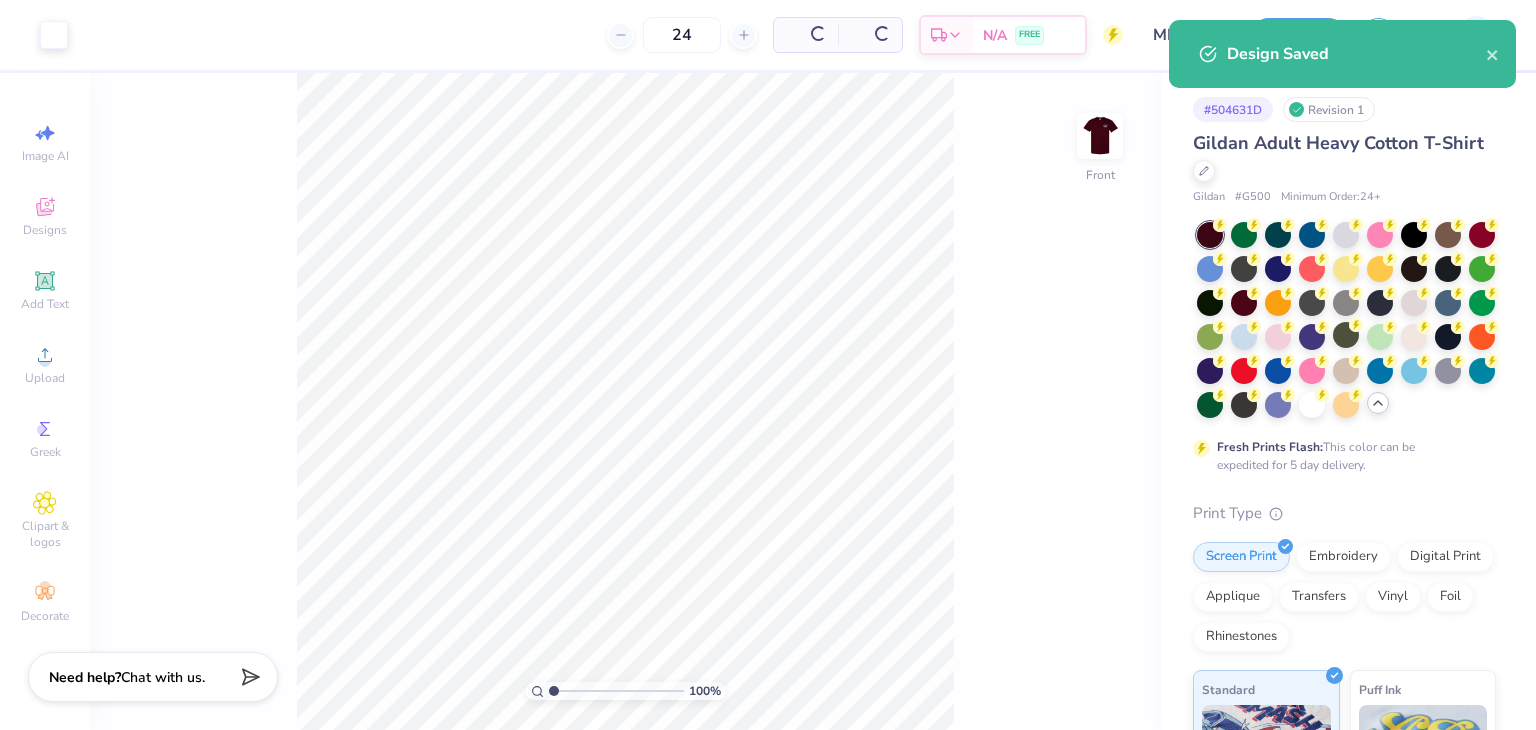 type on "– –" 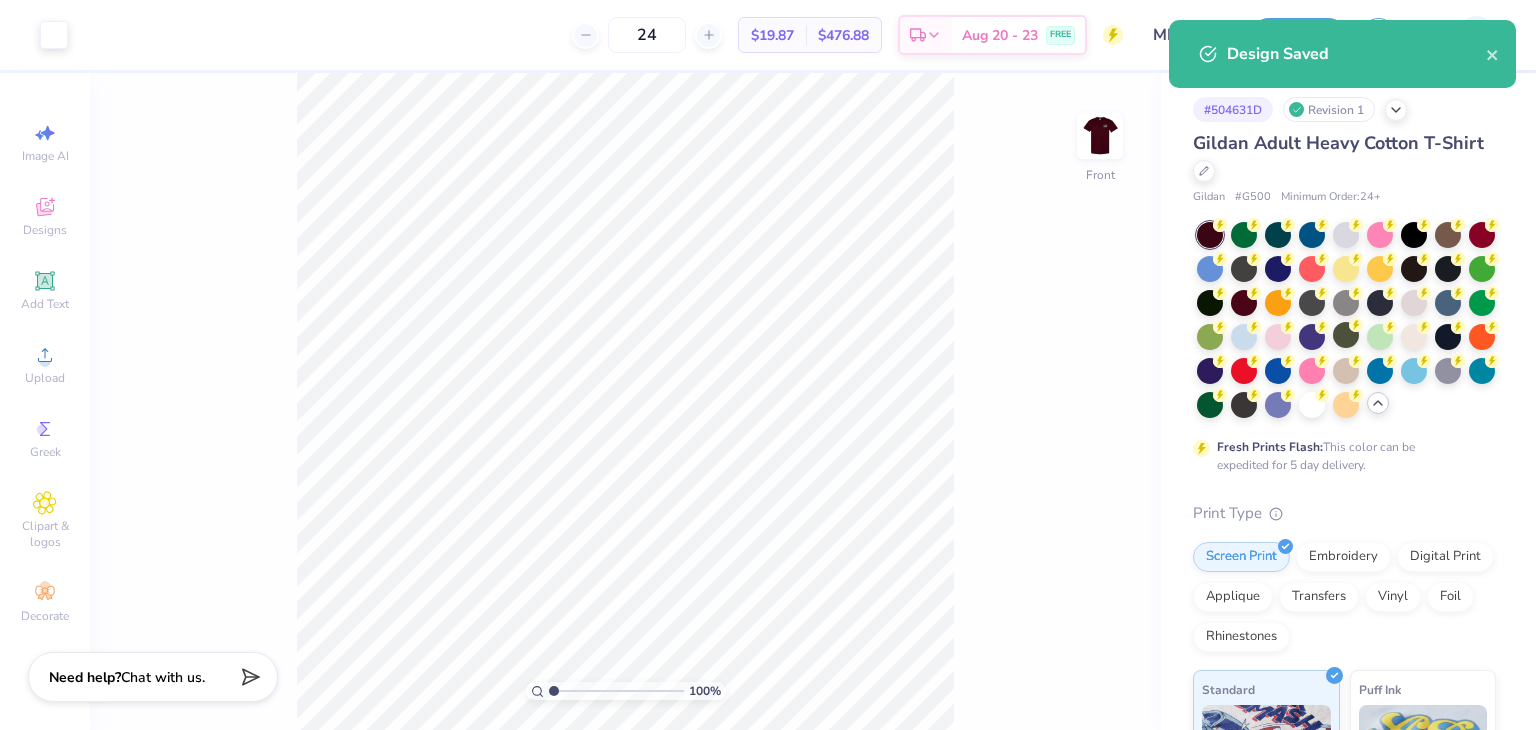click on "Design Saved" at bounding box center [1342, 54] 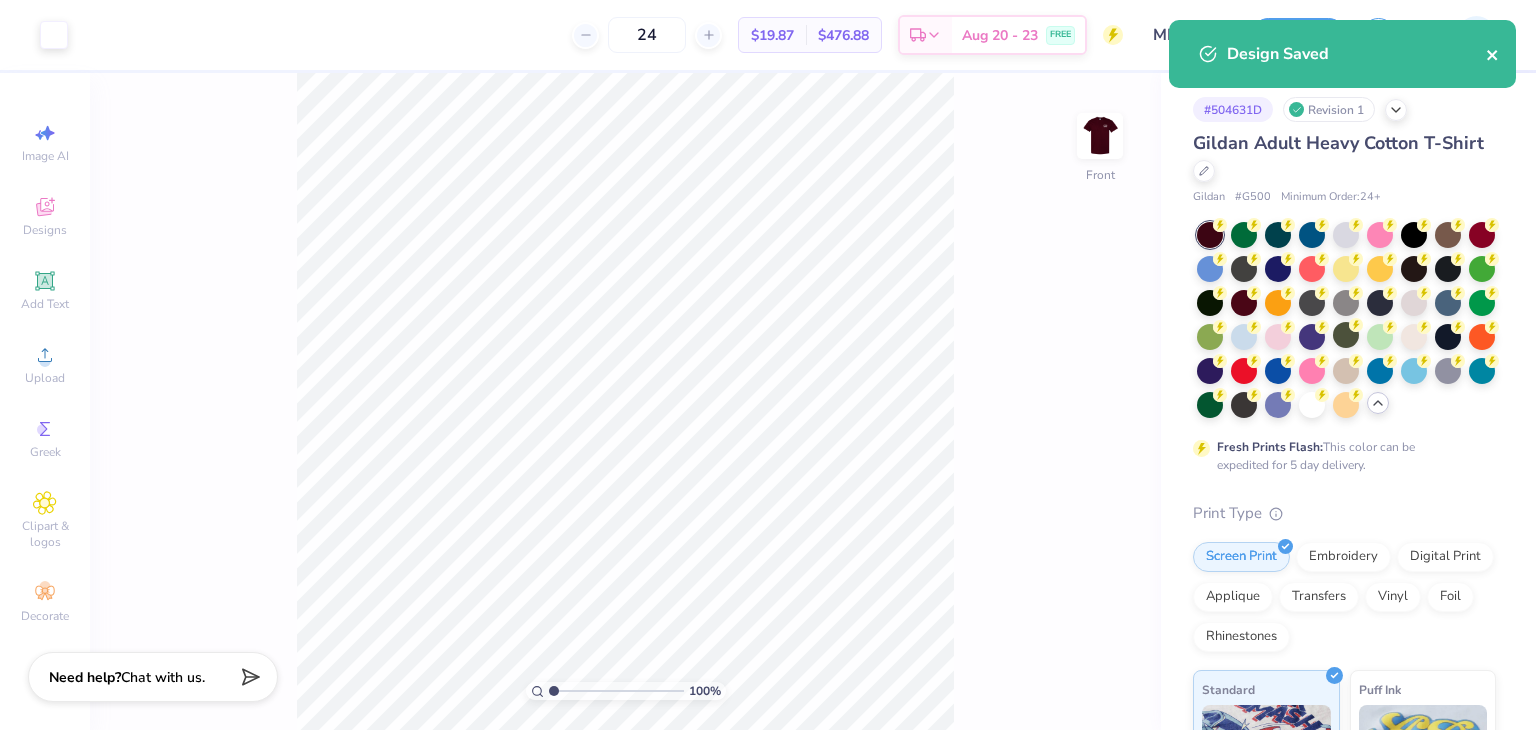 click 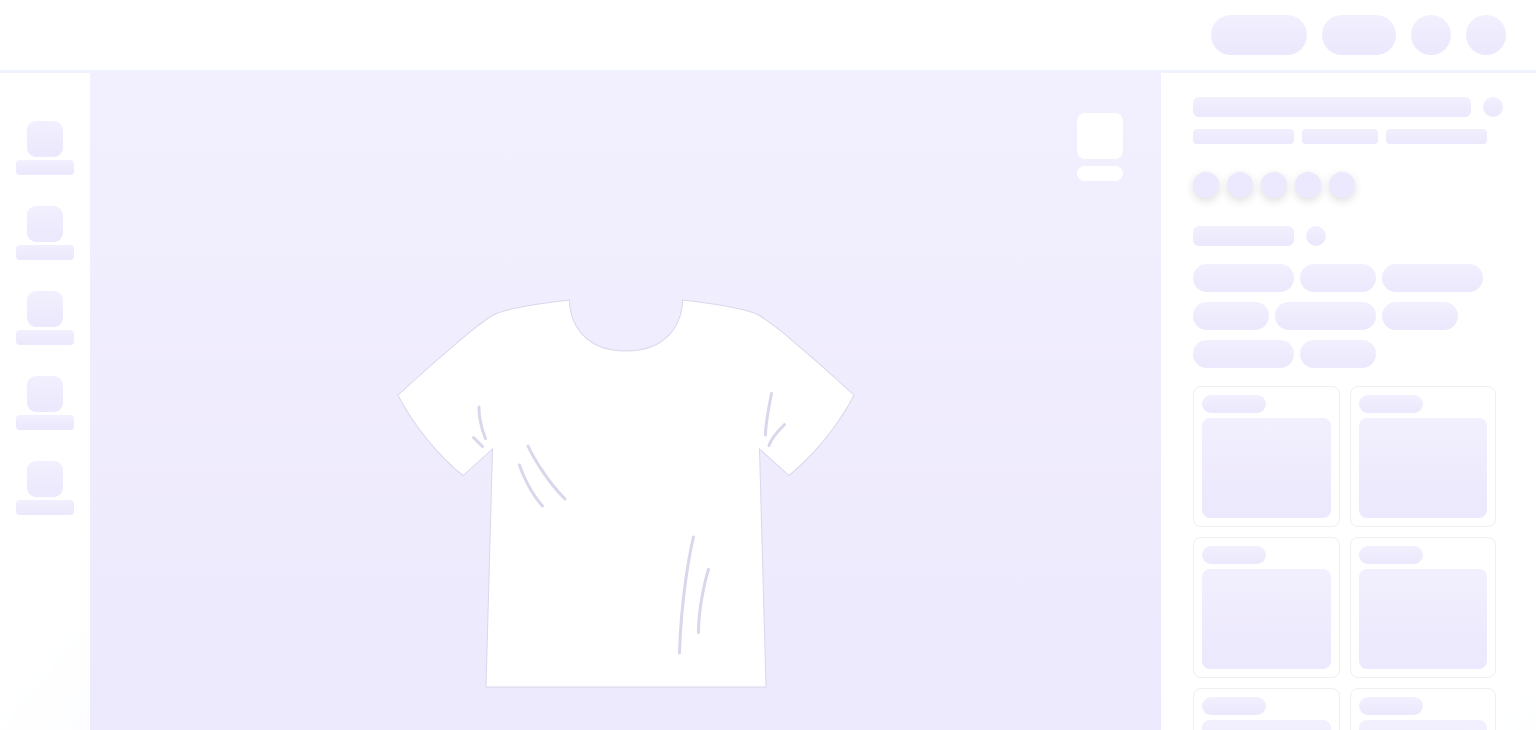 scroll, scrollTop: 0, scrollLeft: 0, axis: both 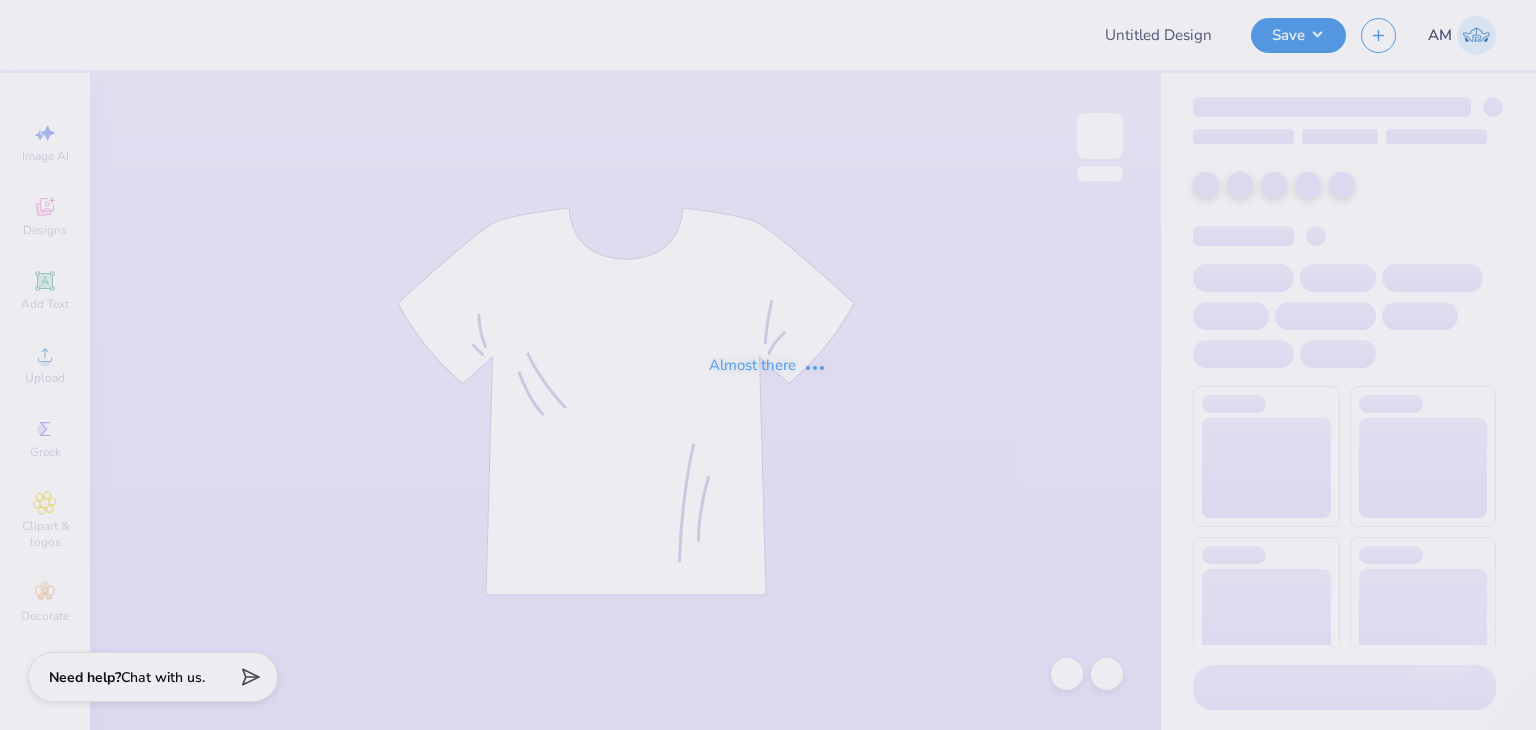 type on "MI shirts" 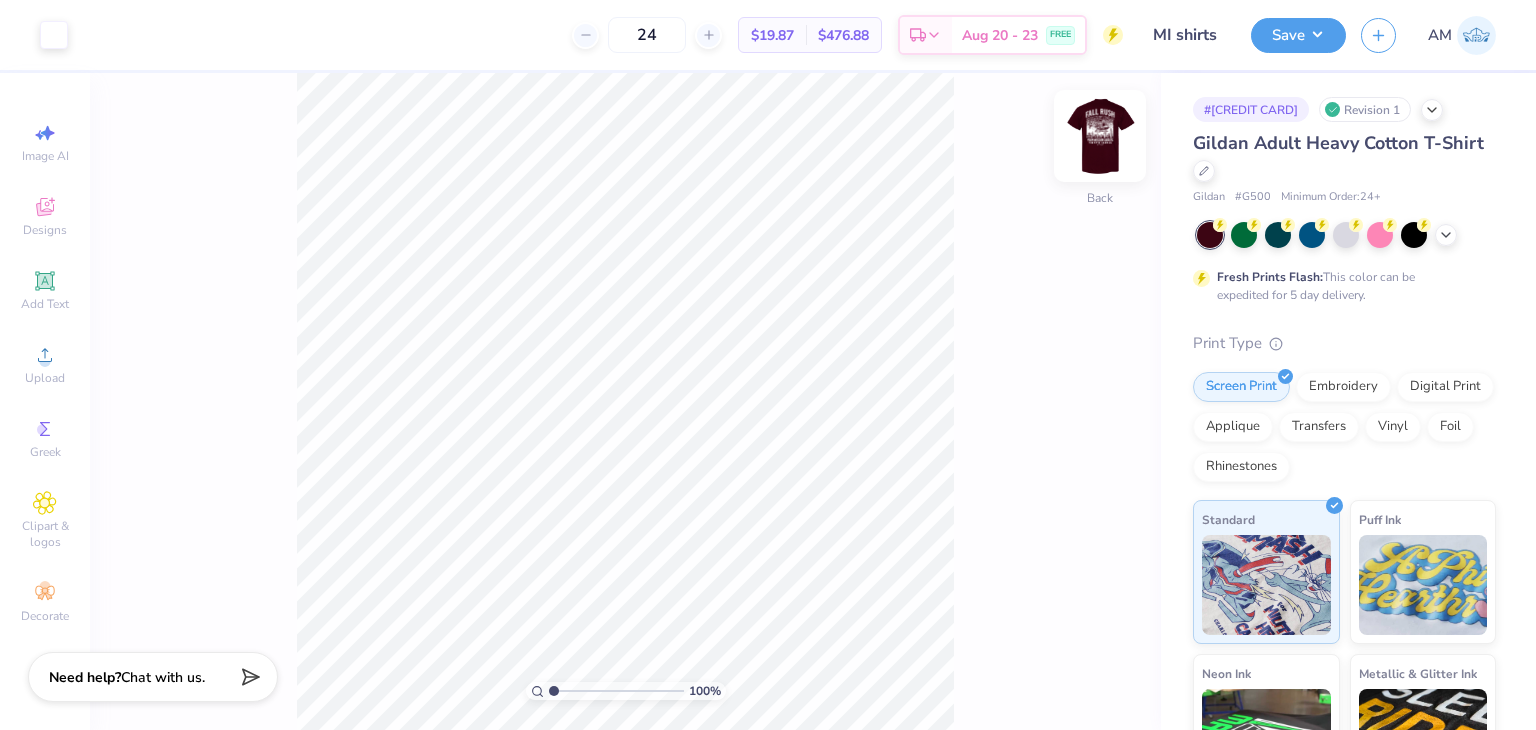 click at bounding box center [1100, 136] 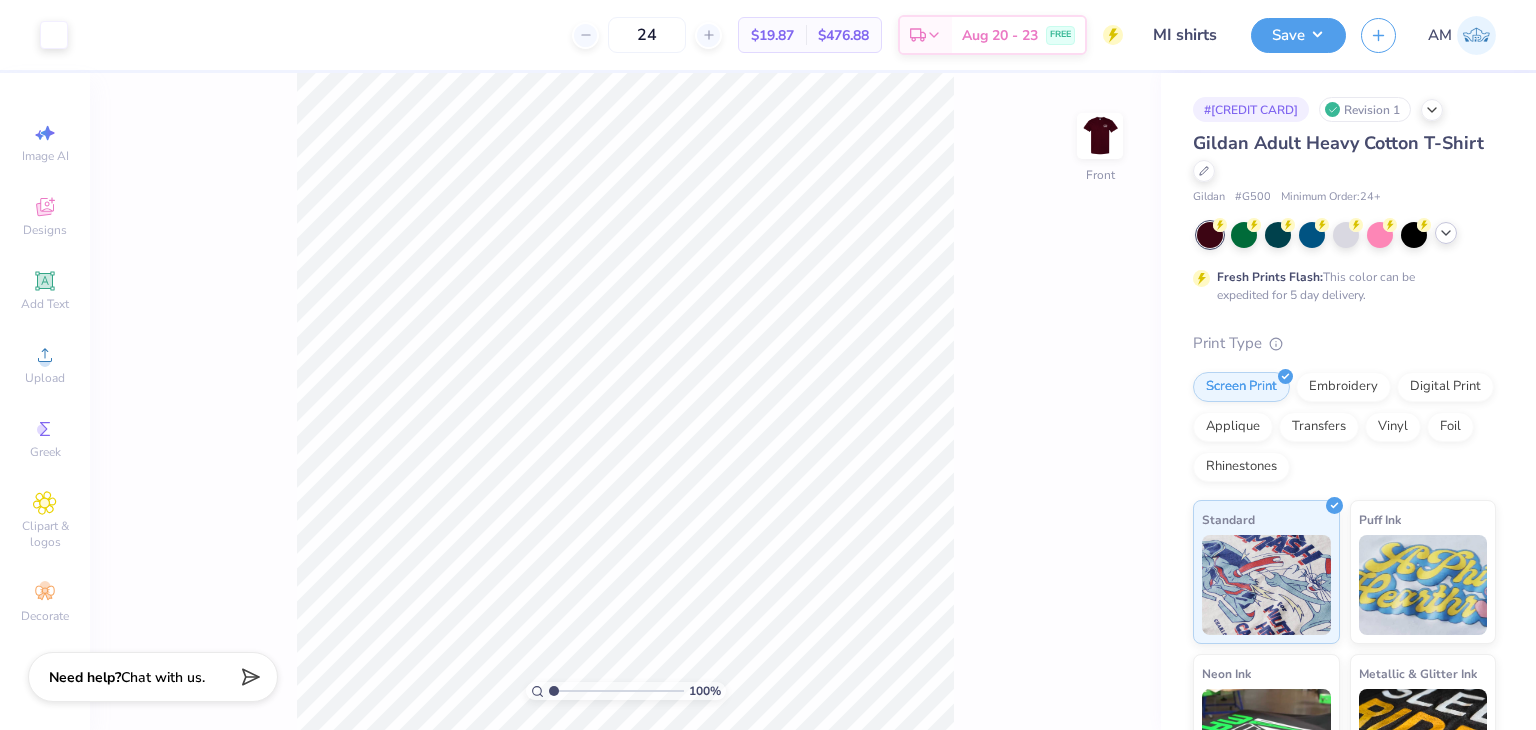 click 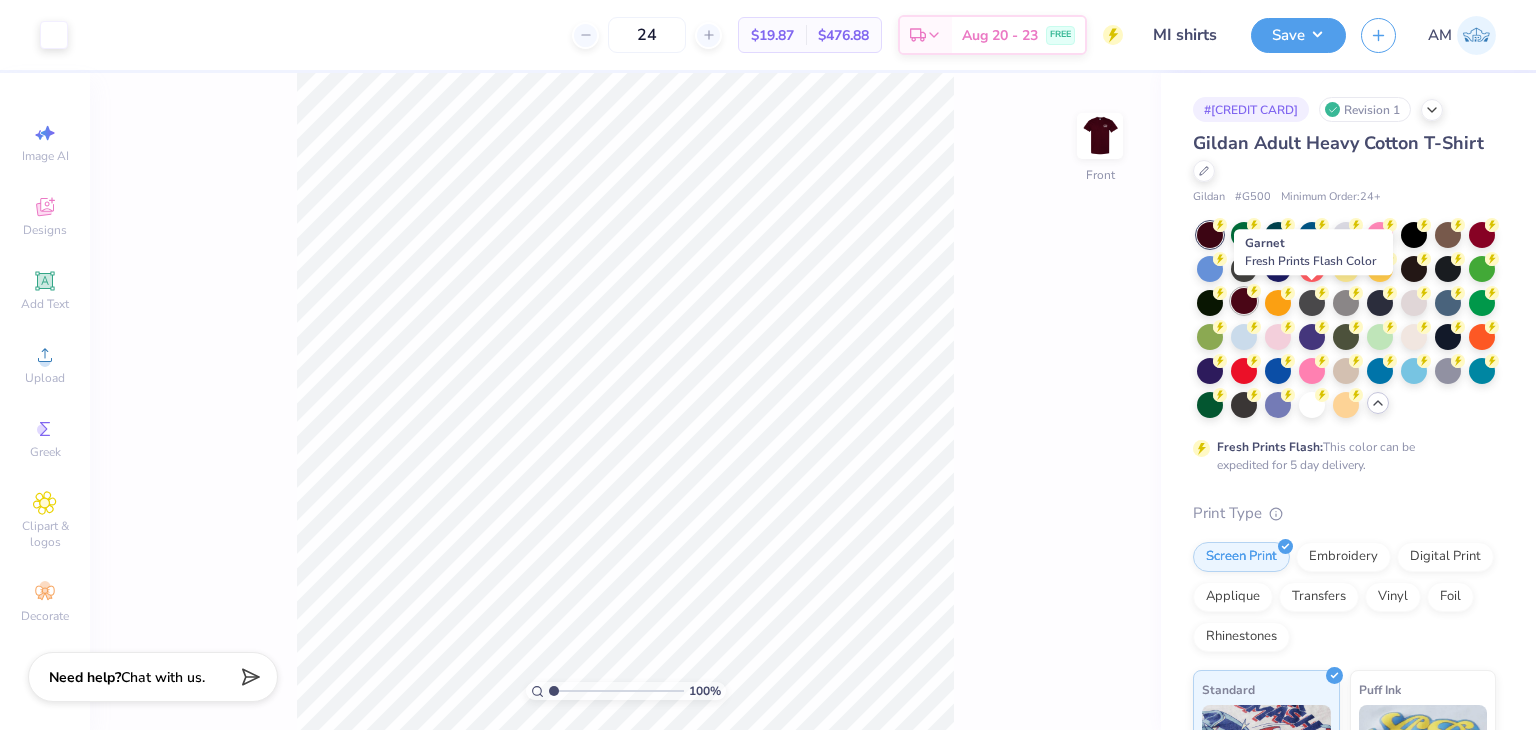 click at bounding box center (1244, 301) 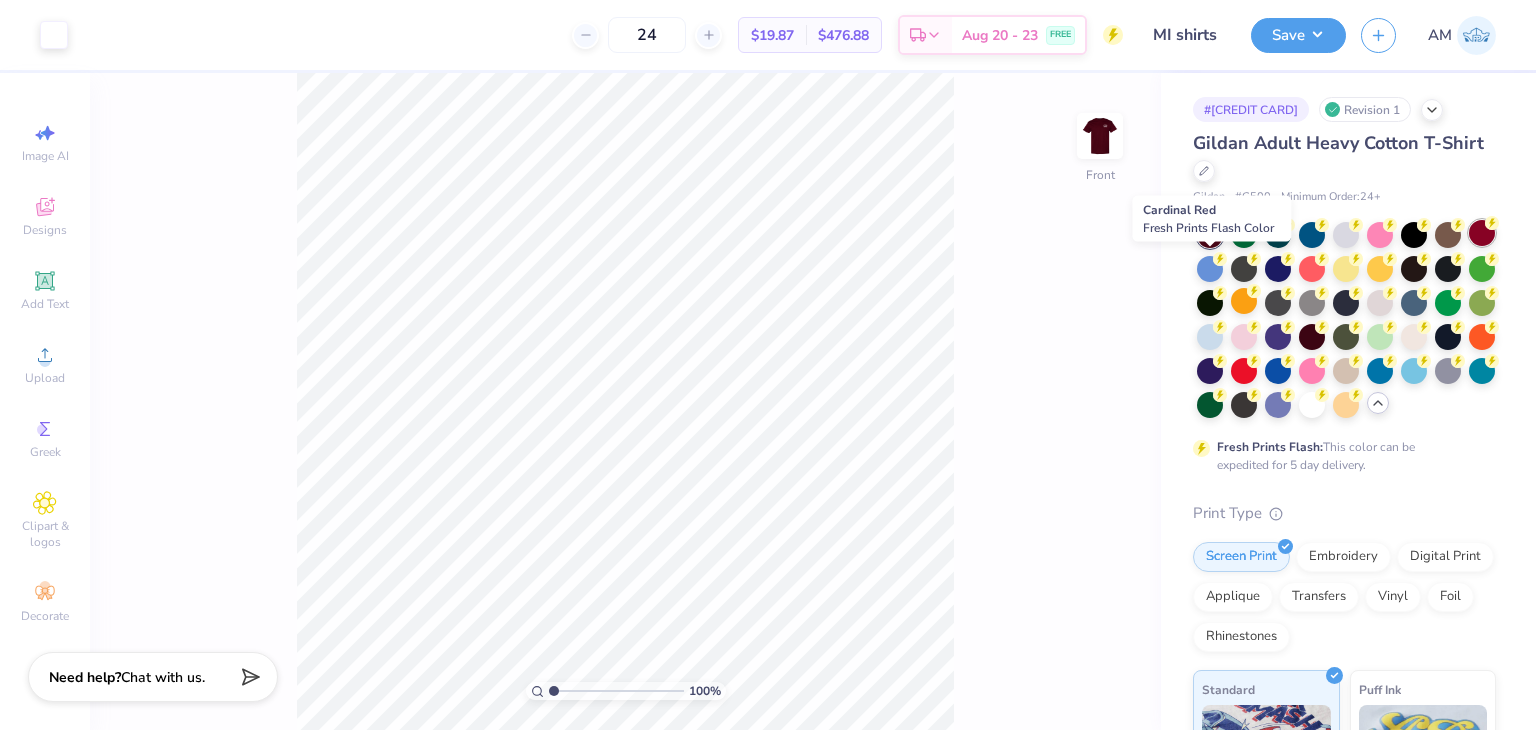 click at bounding box center (1482, 233) 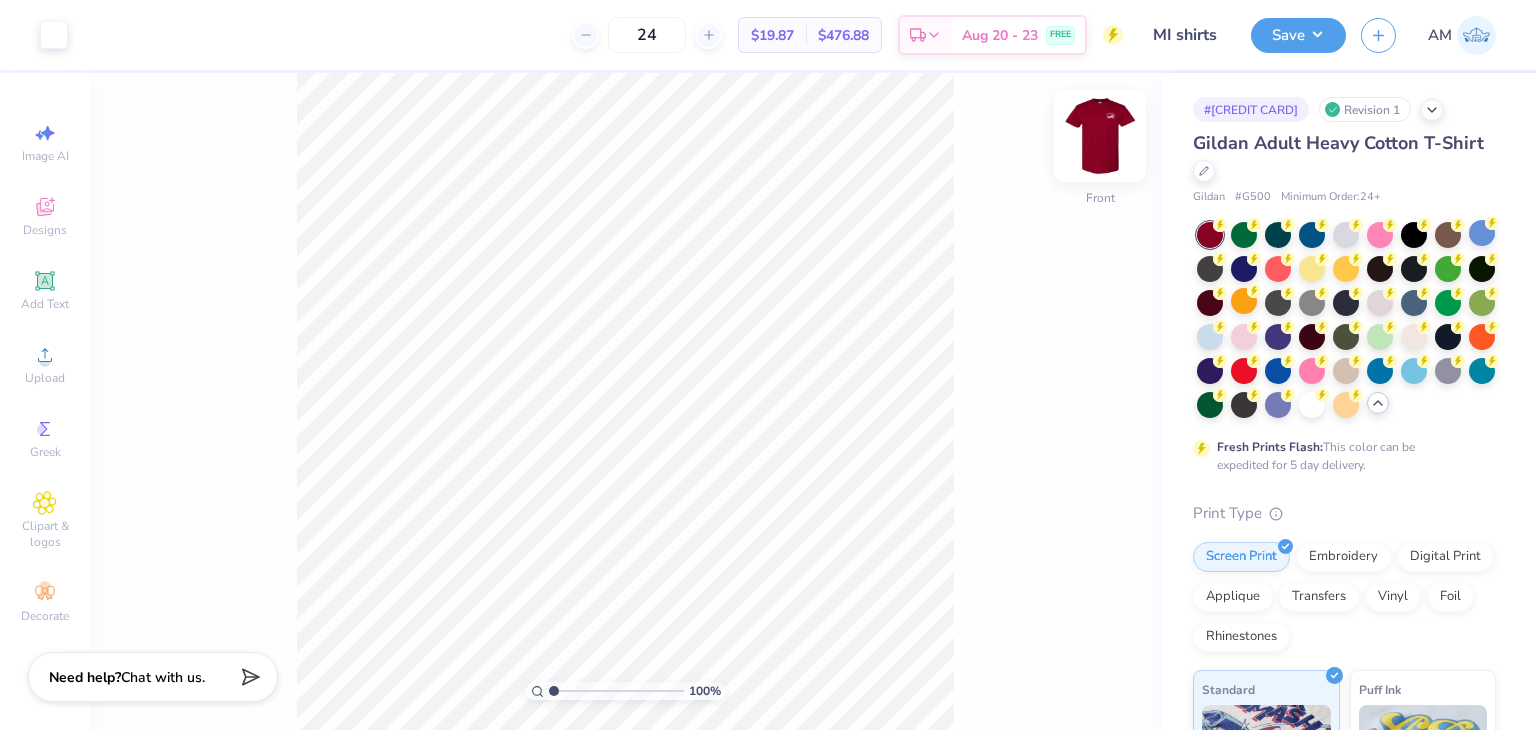 click at bounding box center (1100, 136) 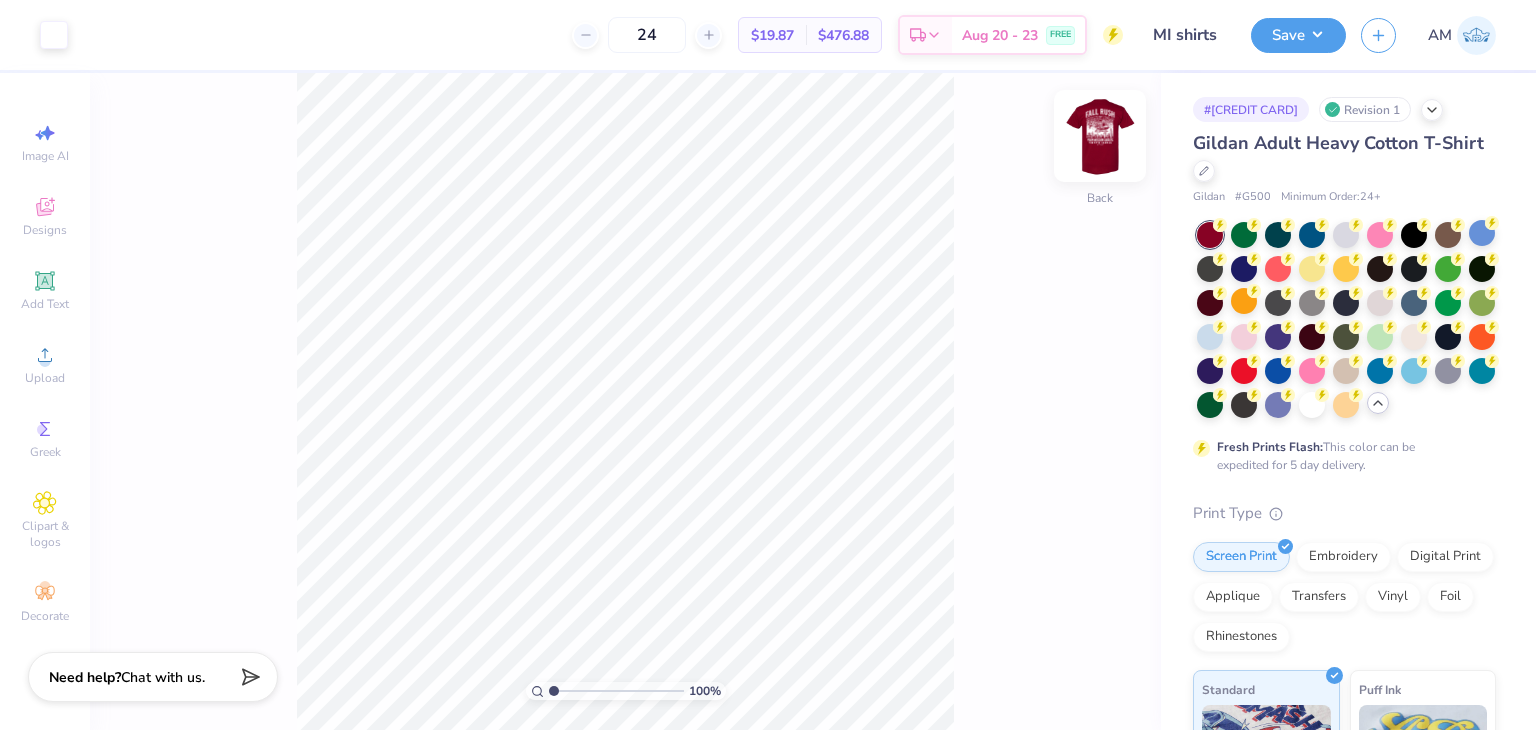 click at bounding box center (1100, 136) 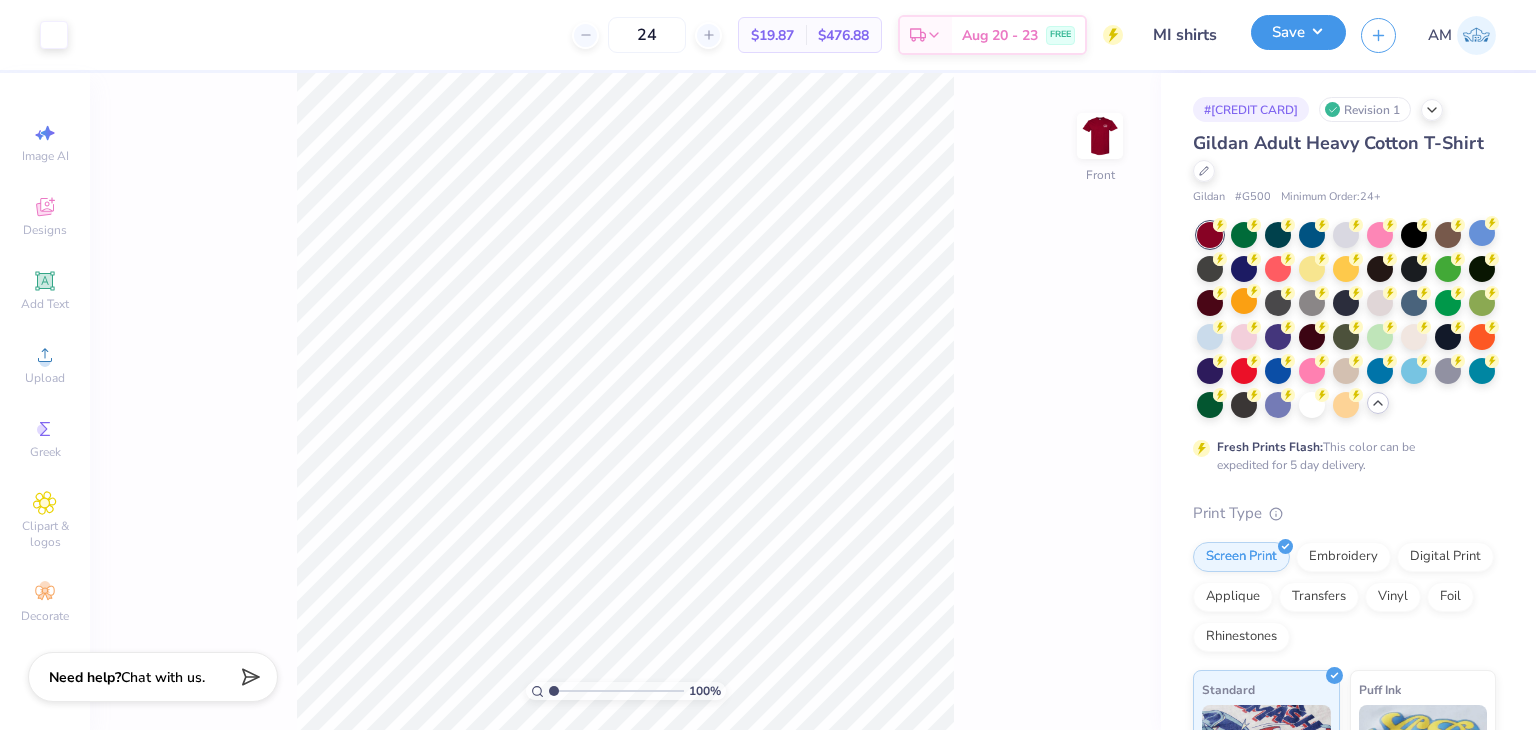 click on "Save" at bounding box center [1298, 32] 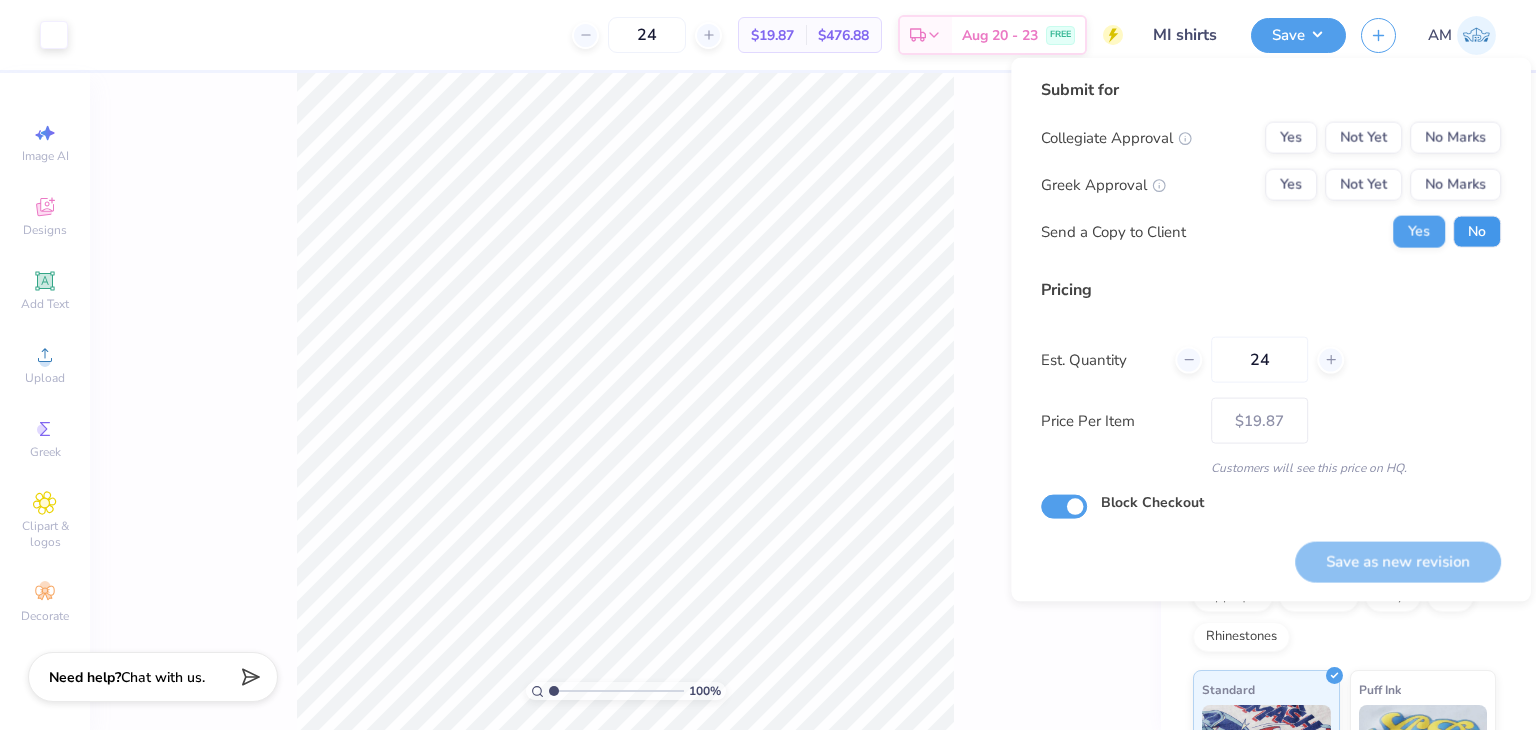 click on "No" at bounding box center (1477, 232) 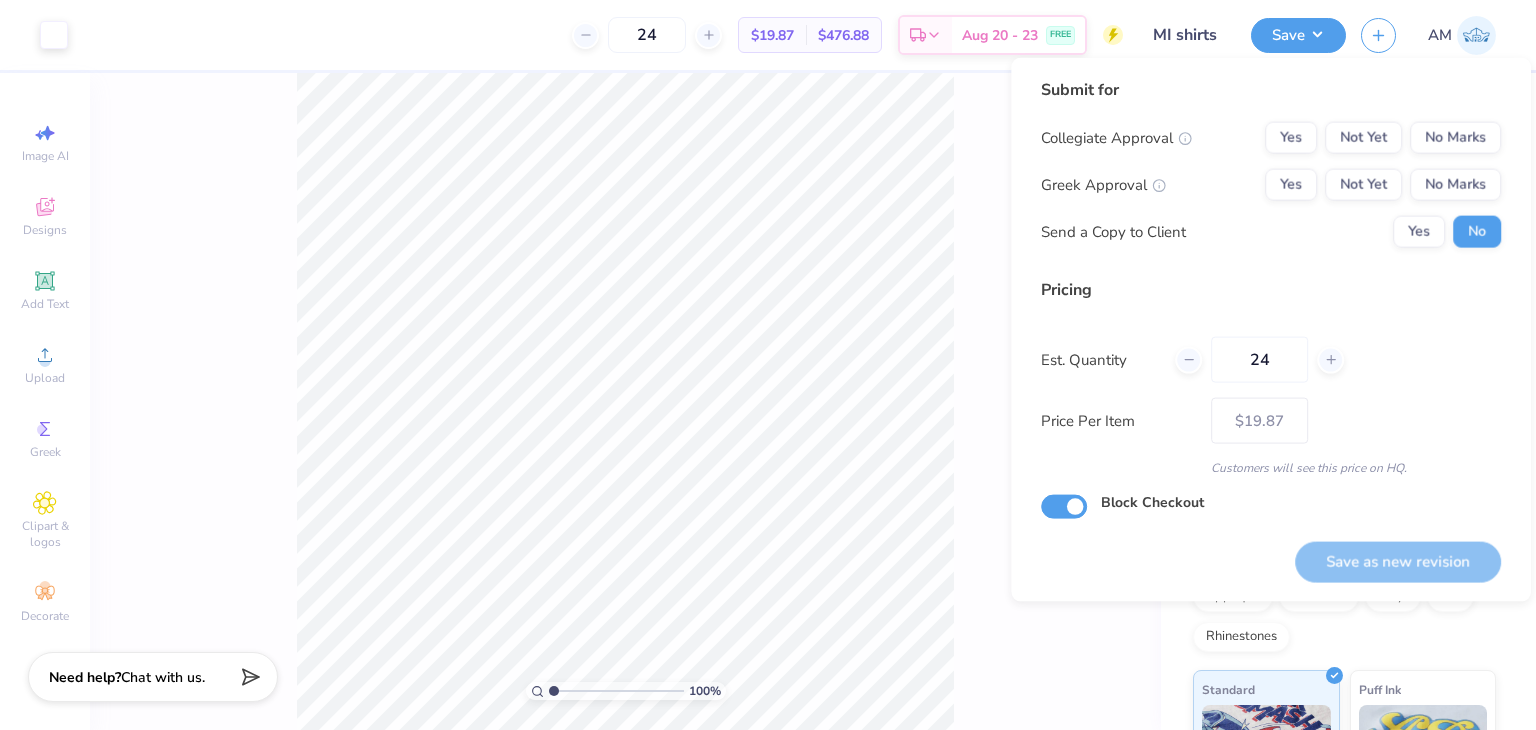 click on "Yes Not Yet No Marks" at bounding box center (1383, 185) 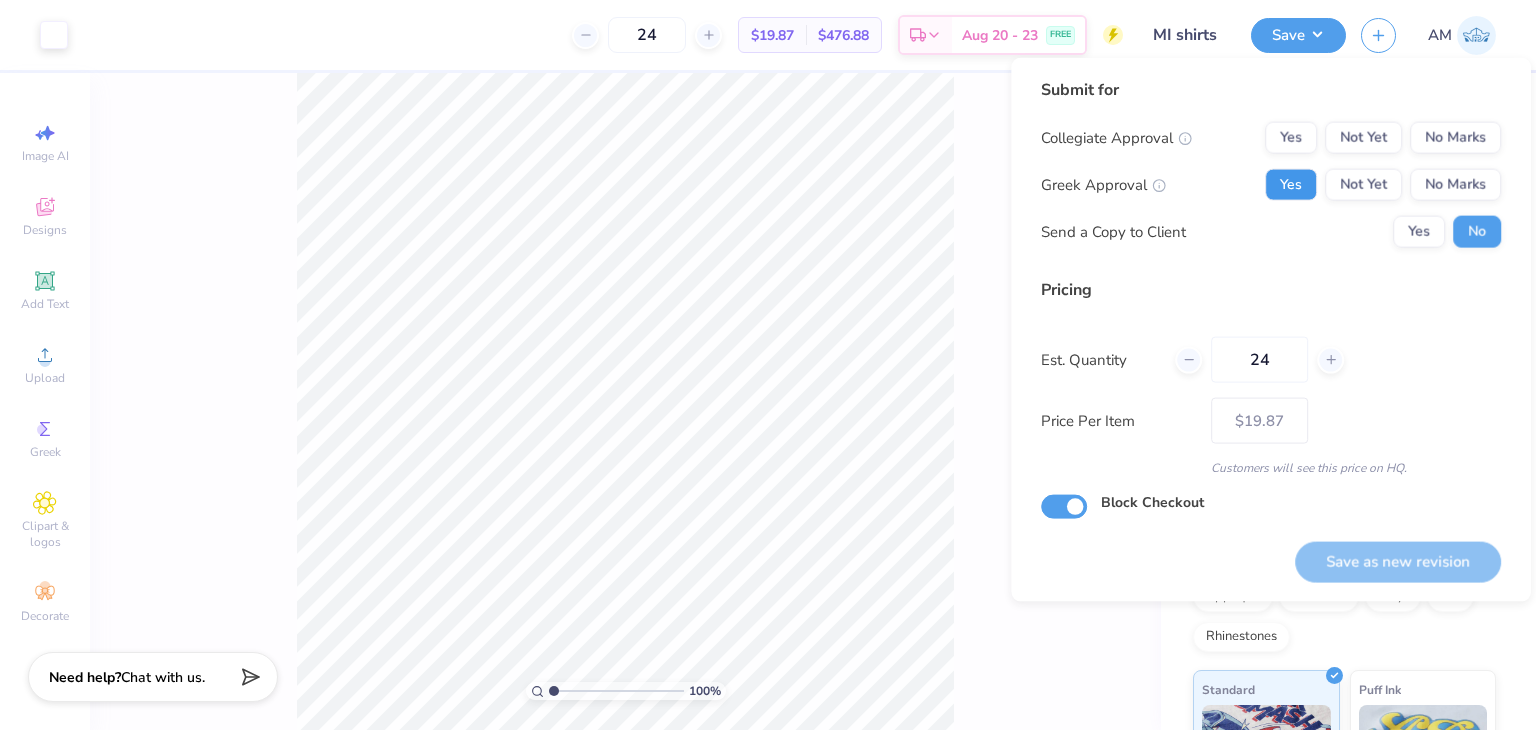 click on "Yes" at bounding box center (1291, 185) 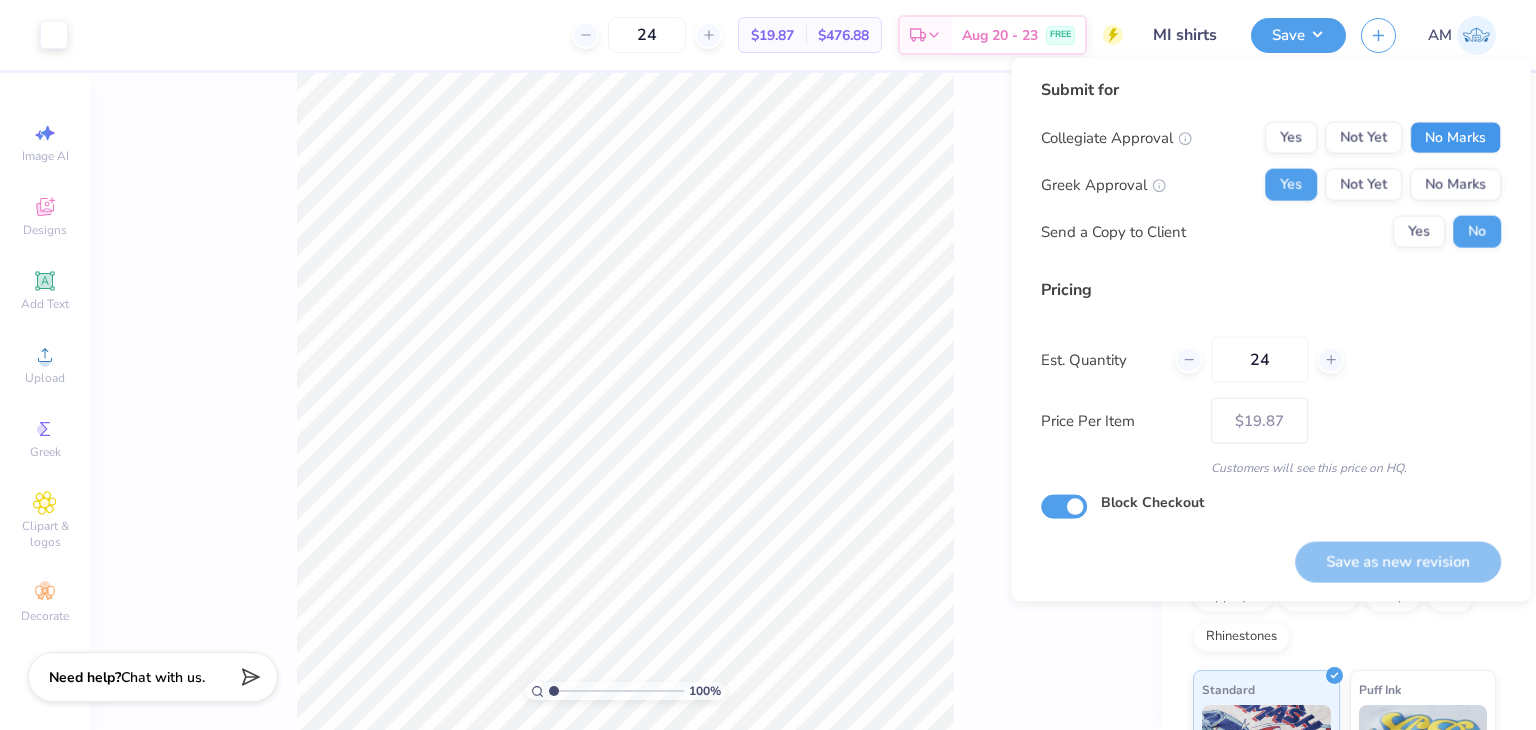 click on "No Marks" at bounding box center [1455, 138] 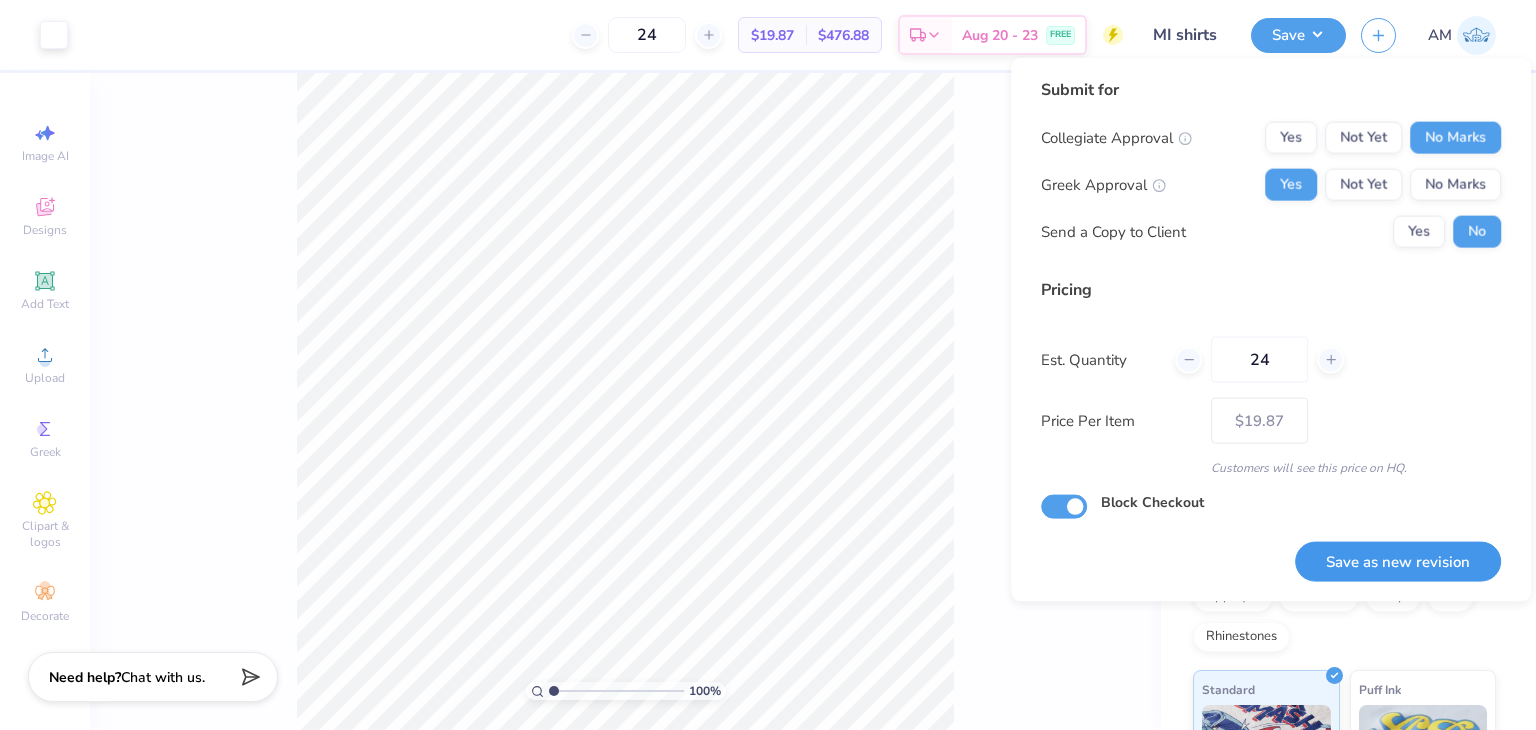 click on "Save as new revision" at bounding box center [1398, 561] 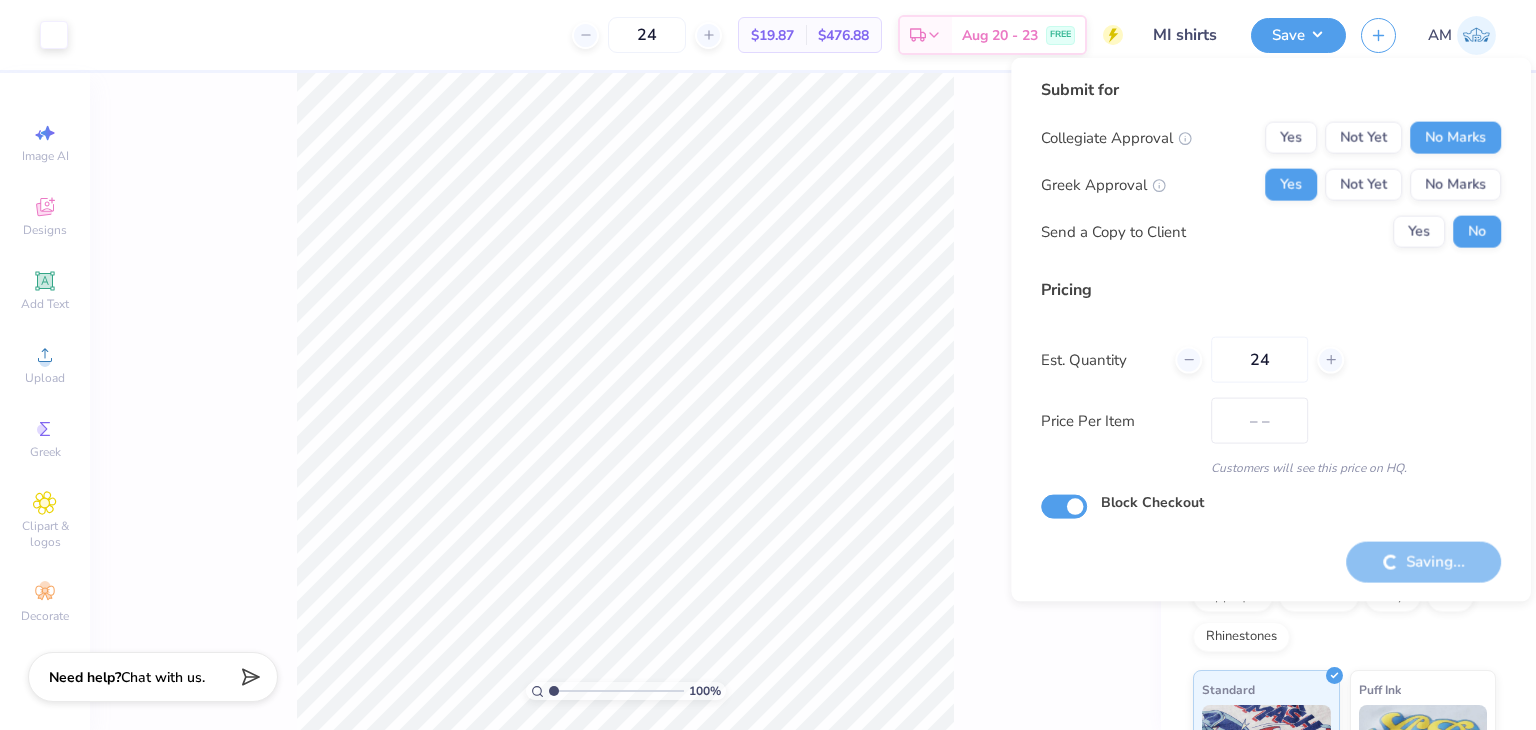 type on "$19.87" 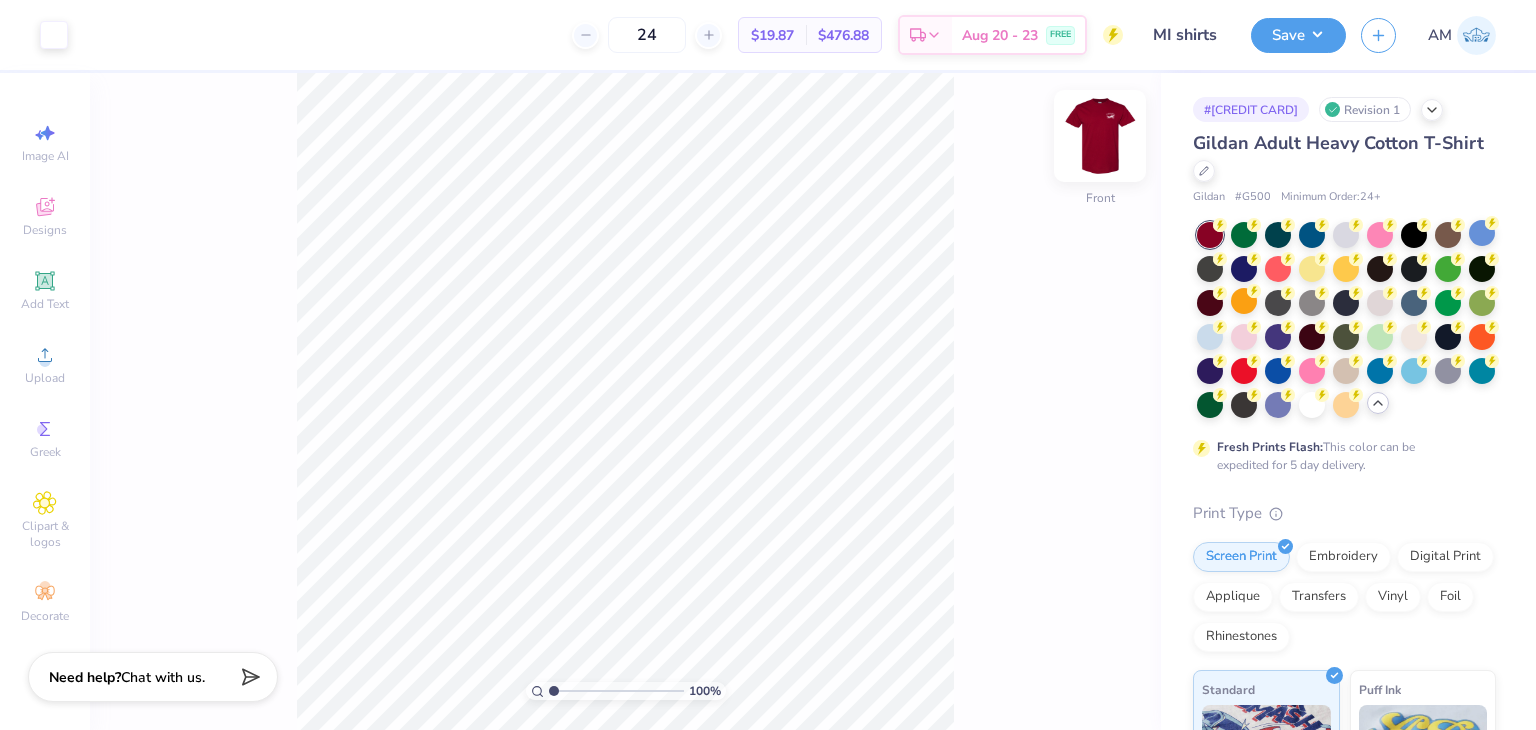 click at bounding box center (1100, 136) 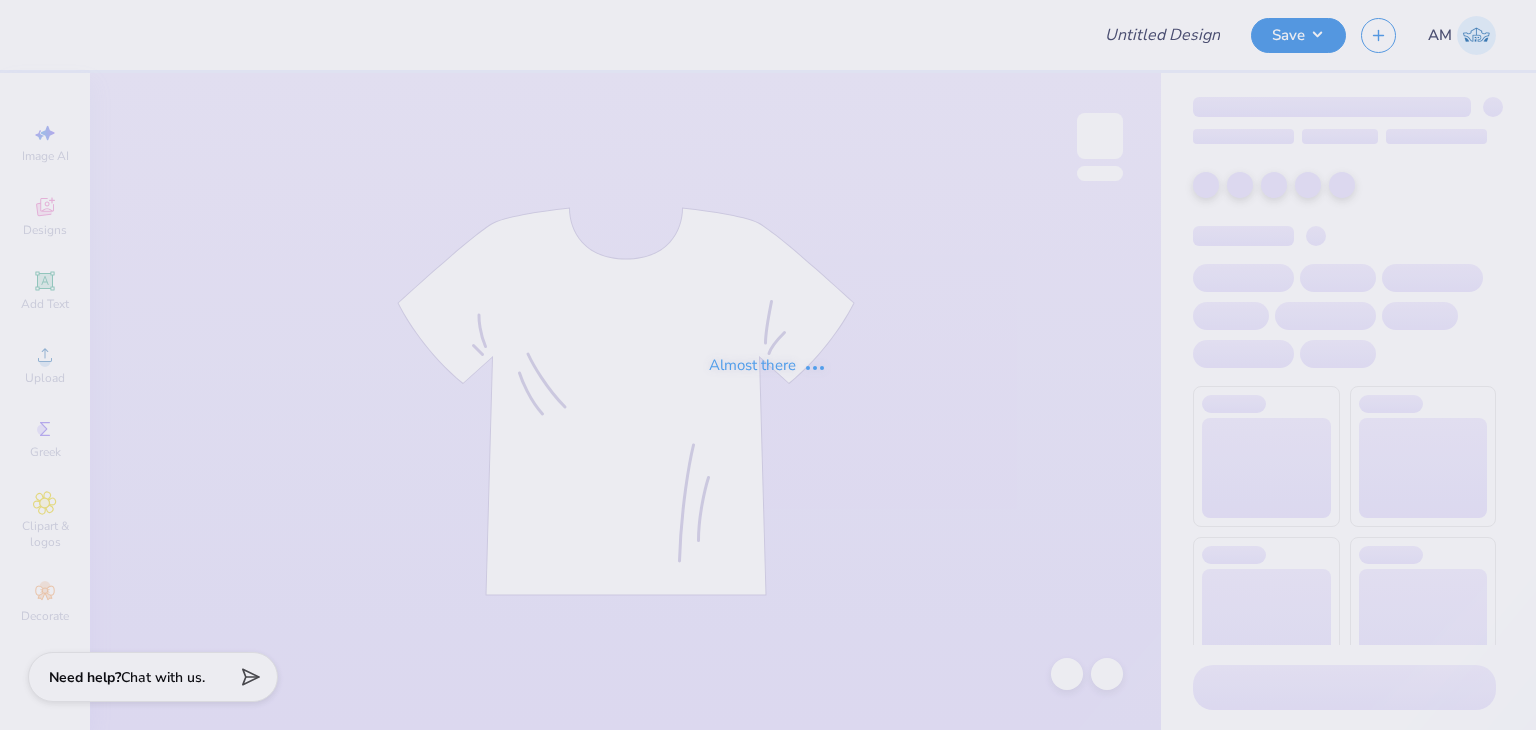 type on "MI shirts" 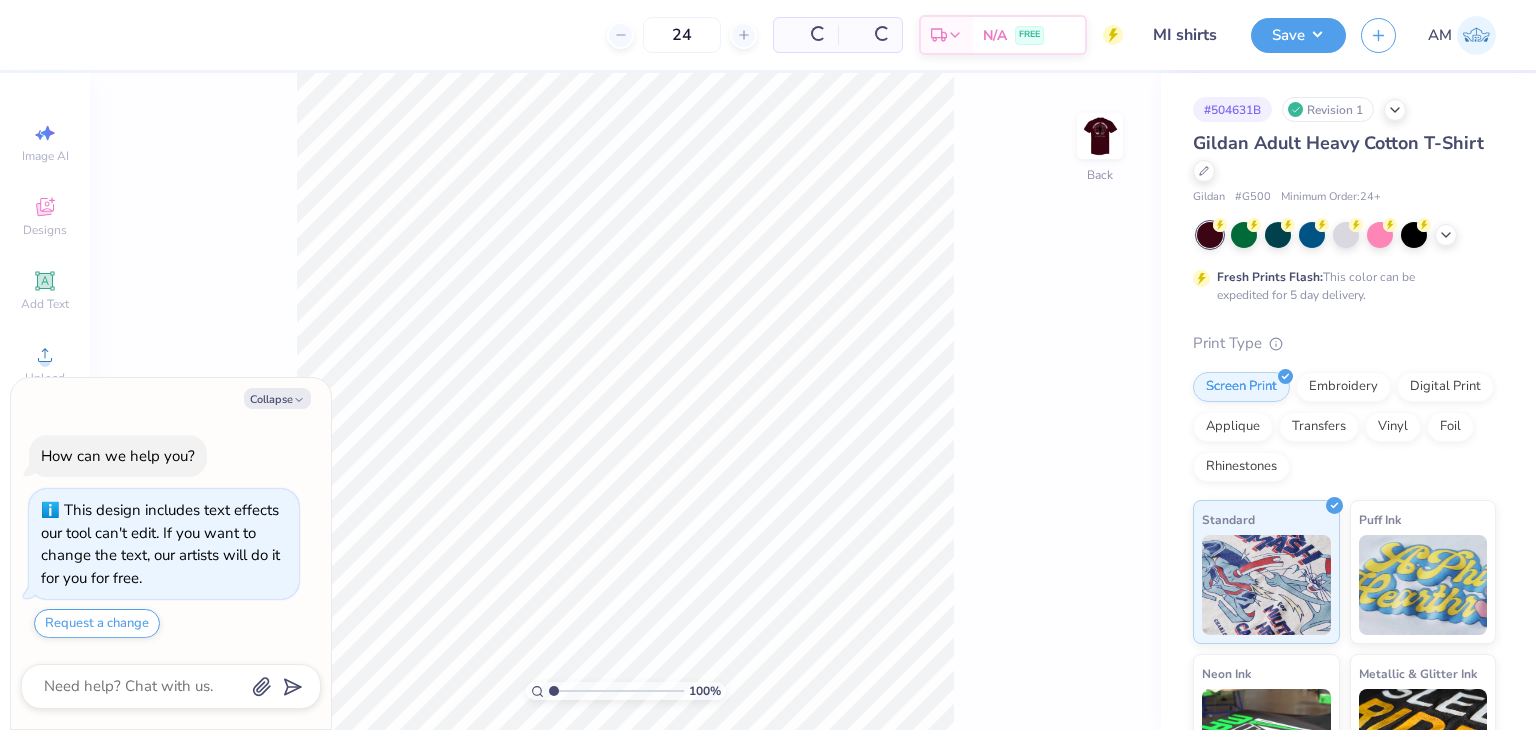type on "x" 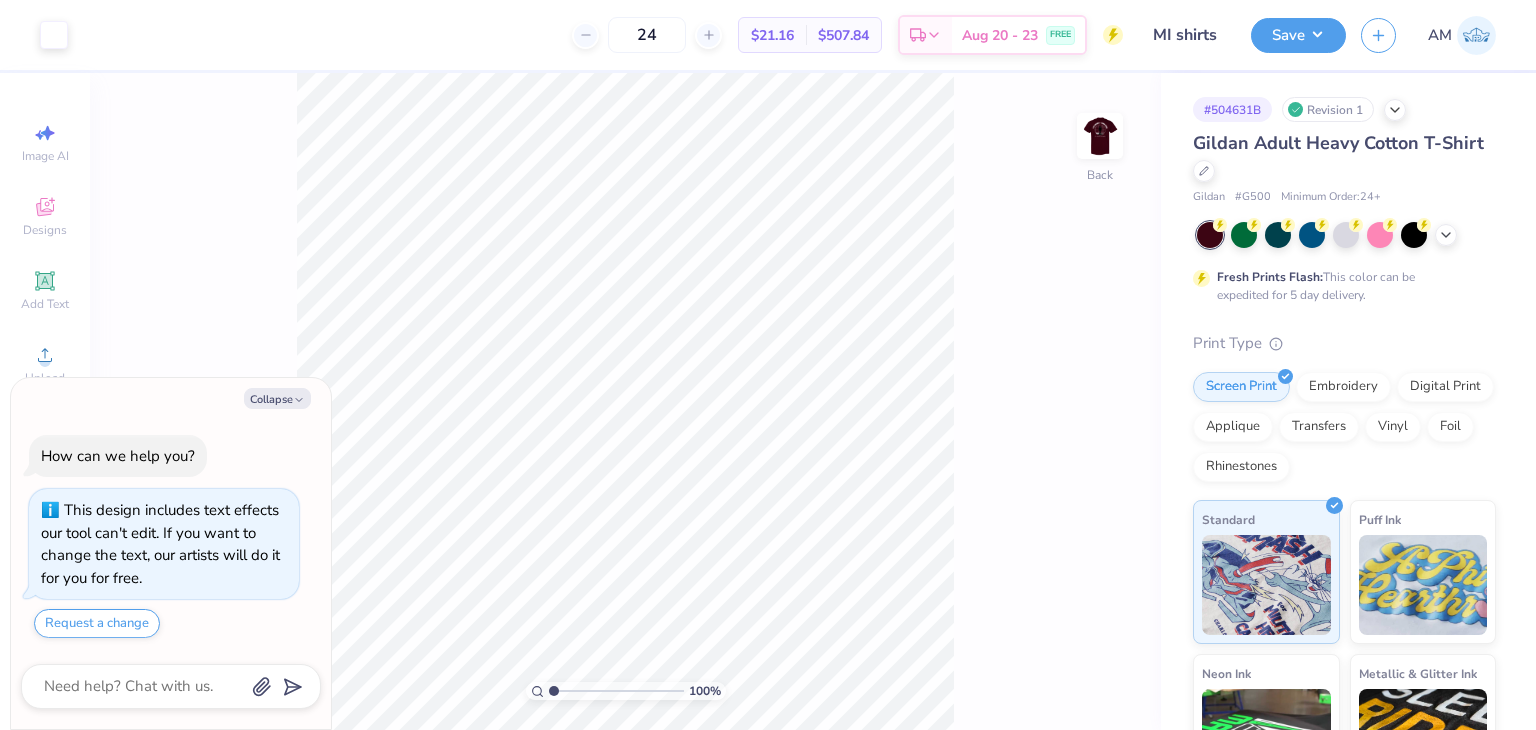 scroll, scrollTop: 0, scrollLeft: 0, axis: both 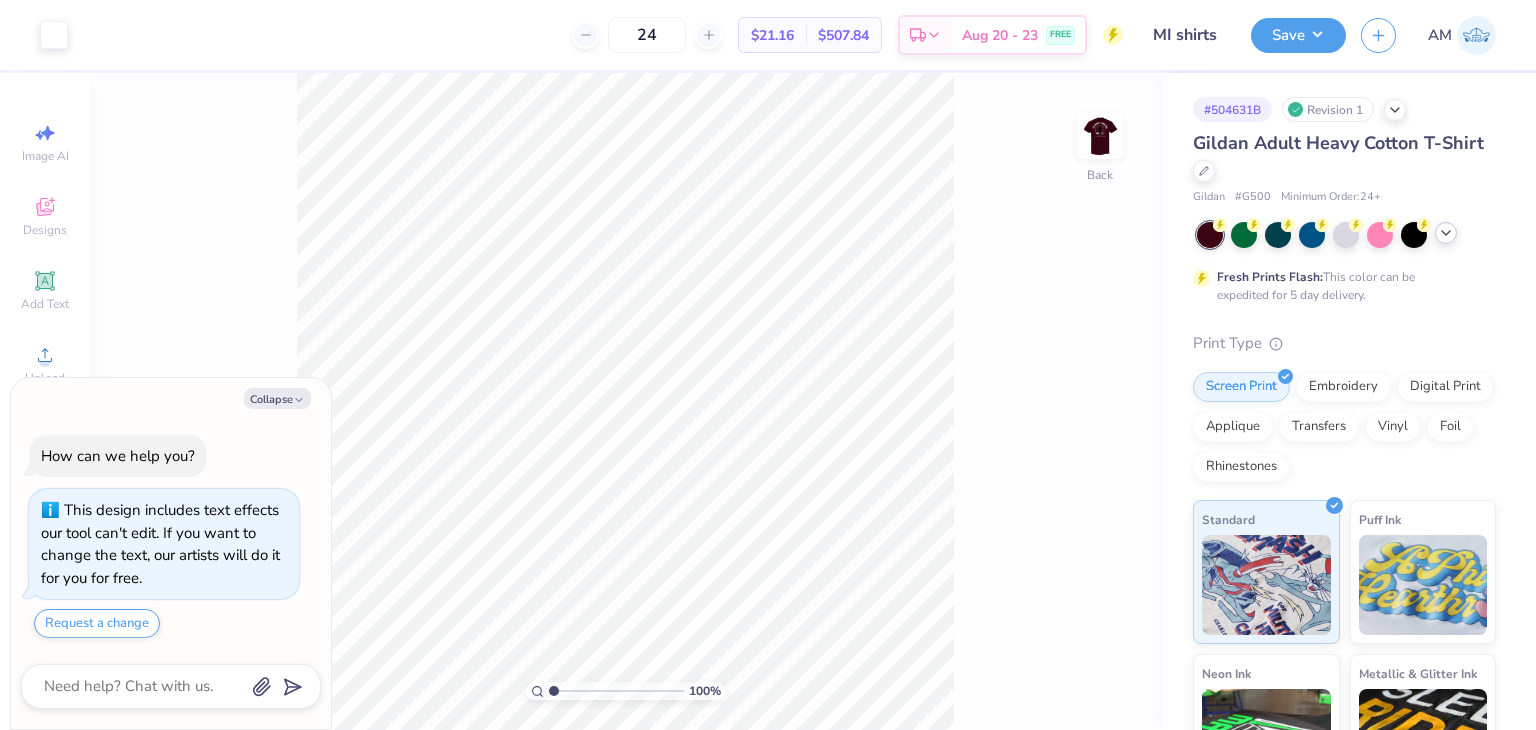 click at bounding box center [1446, 233] 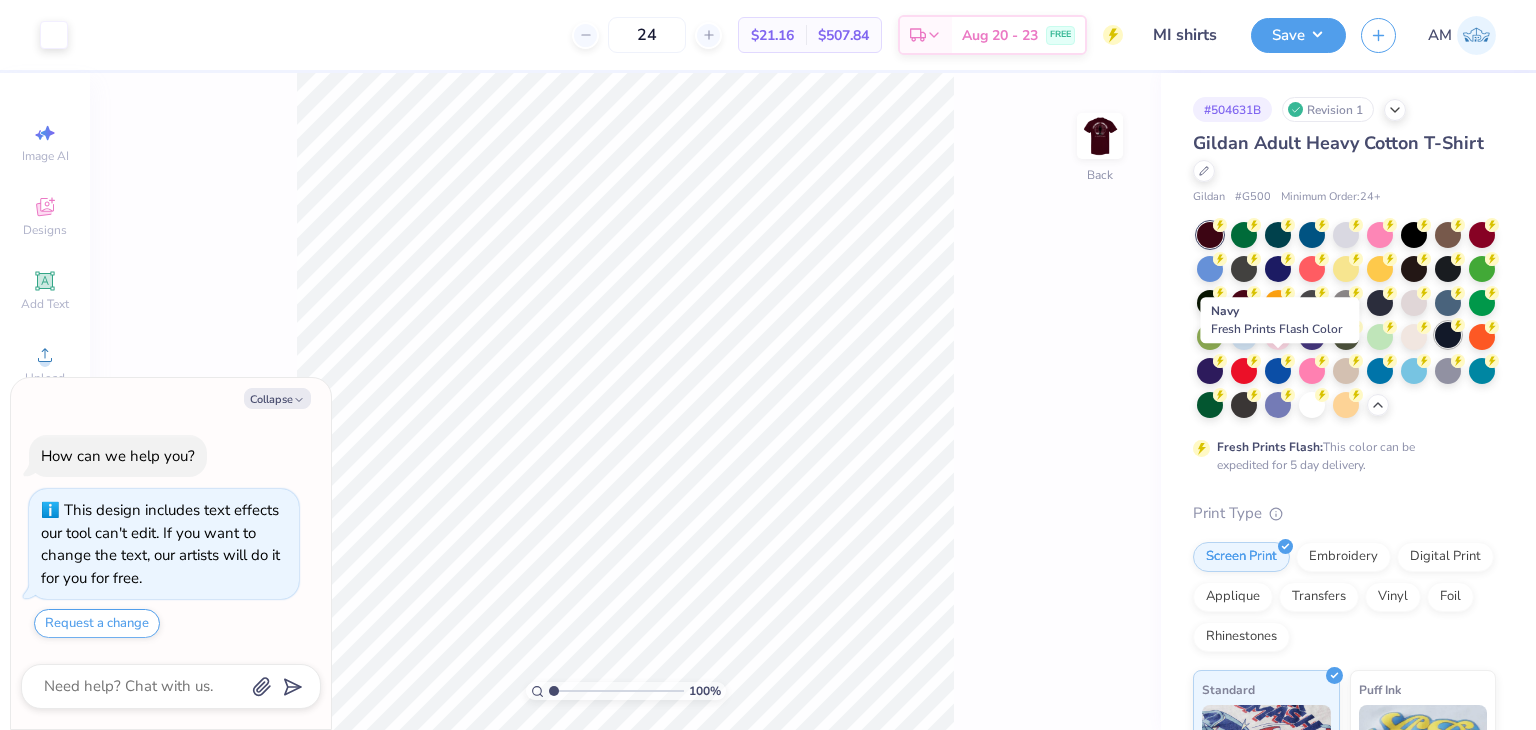 click at bounding box center [1448, 335] 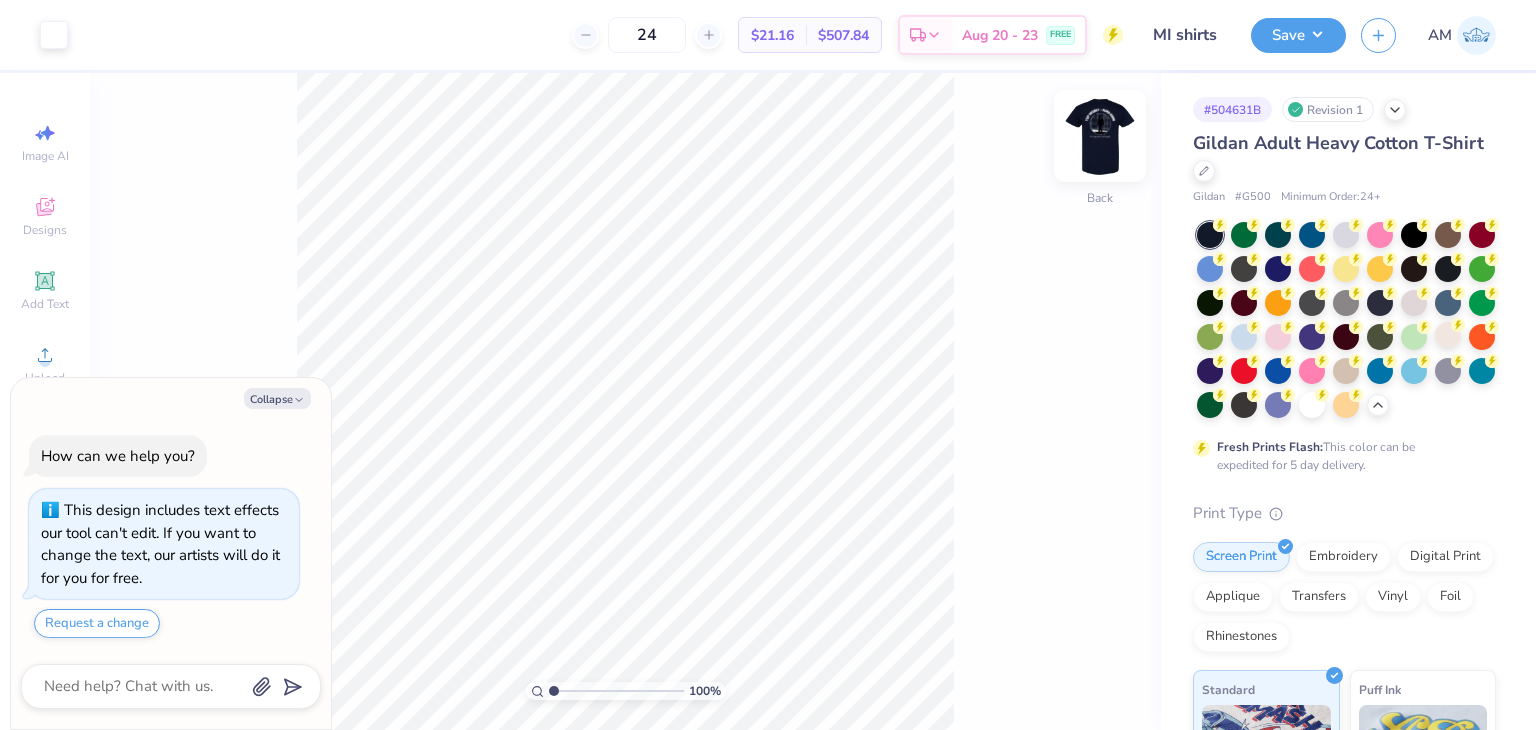click at bounding box center [1100, 136] 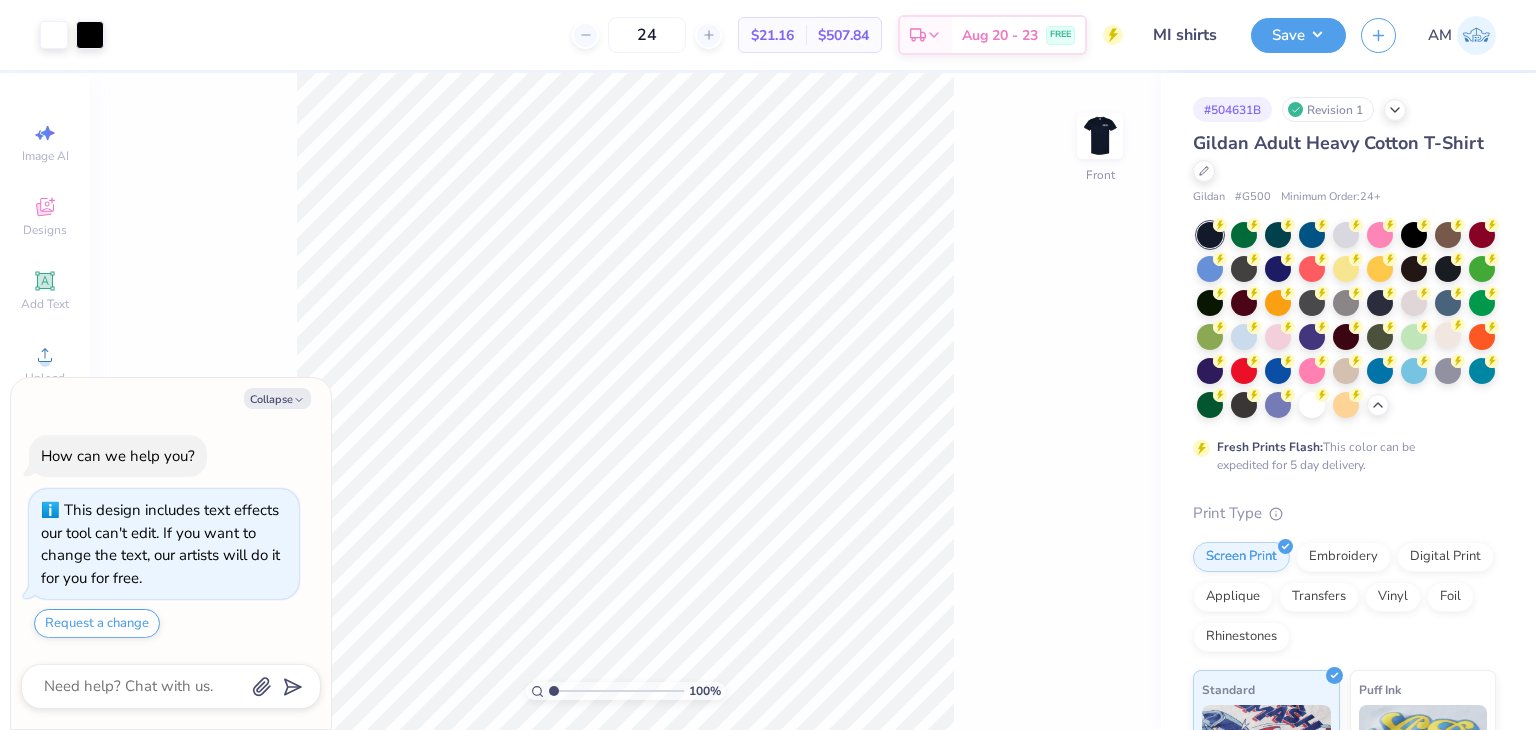 type on "x" 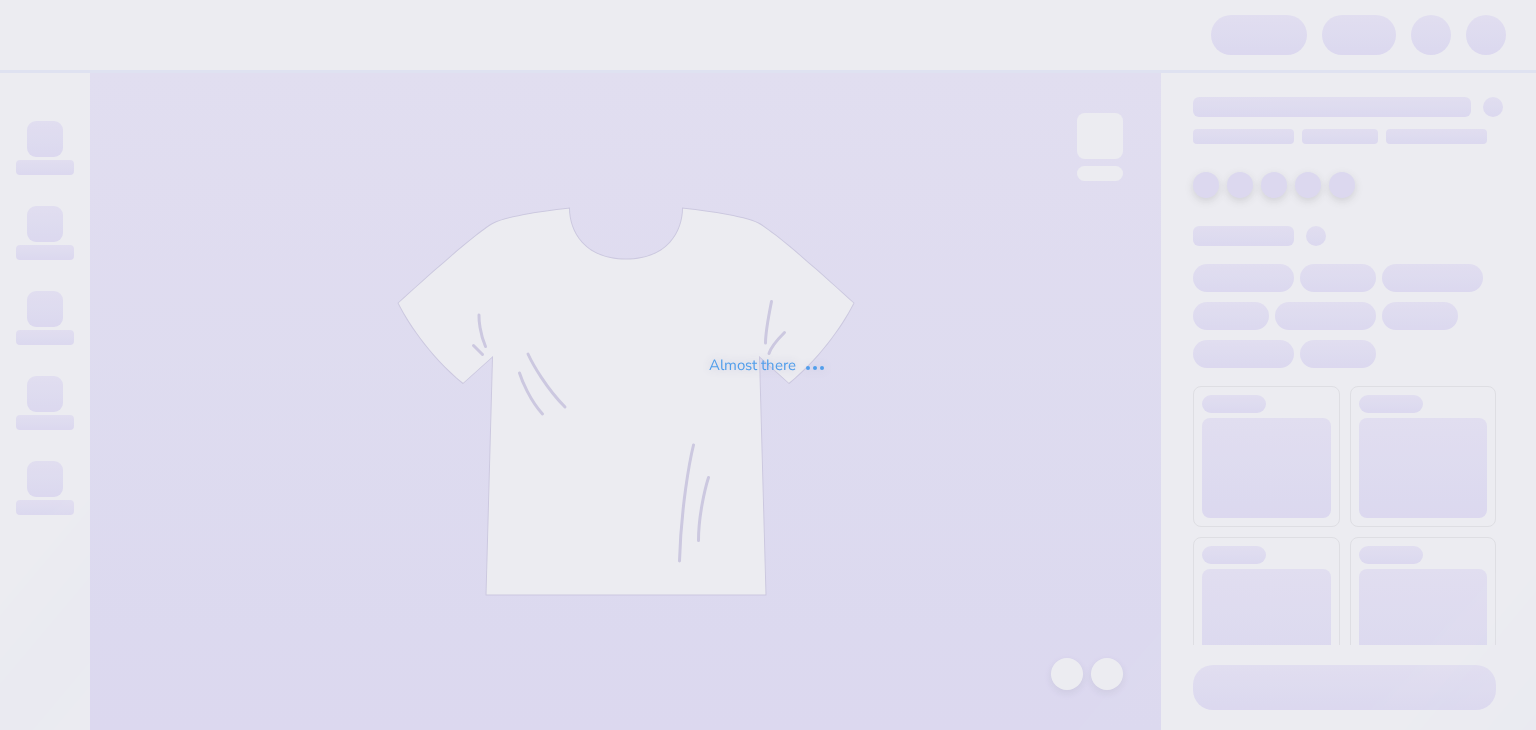 scroll, scrollTop: 0, scrollLeft: 0, axis: both 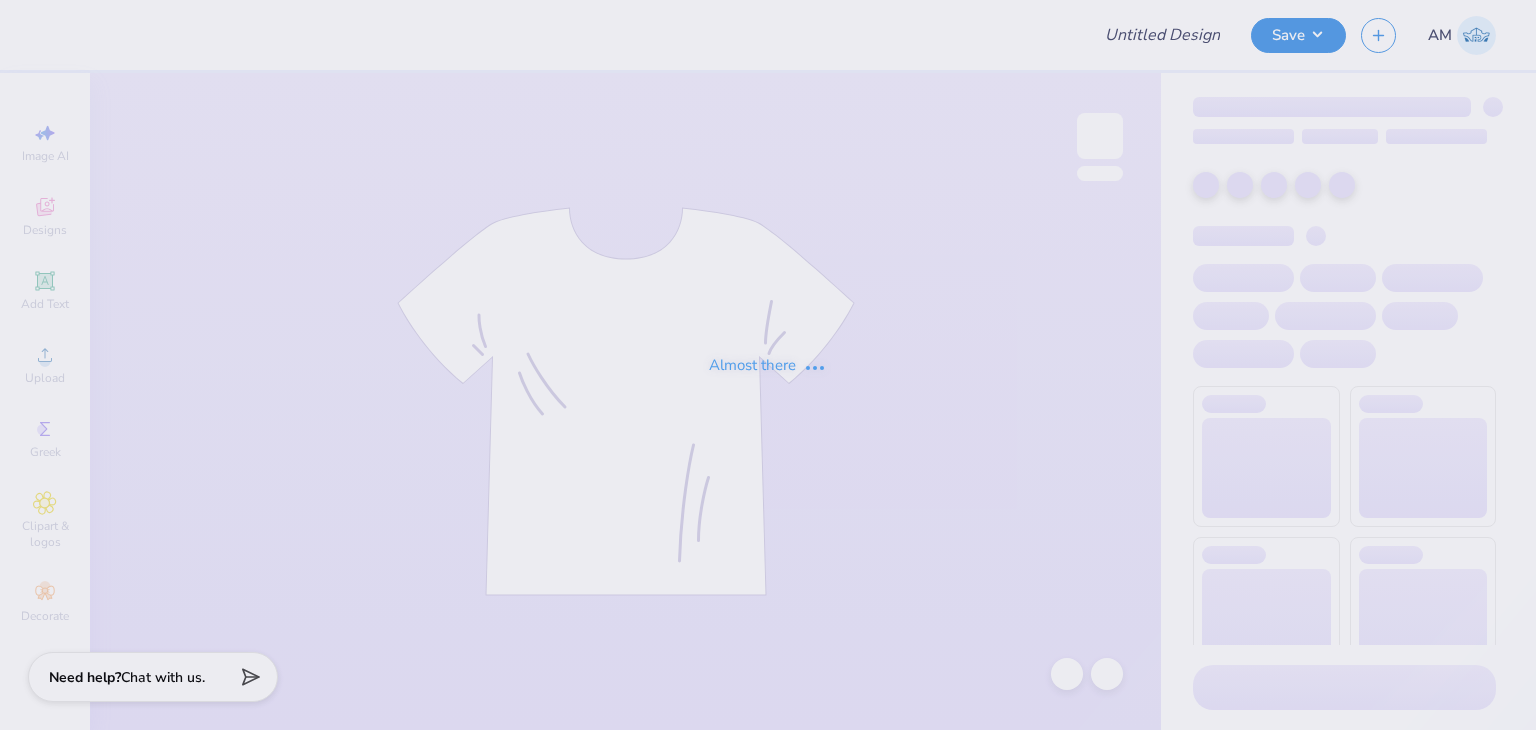 type on "MI shirts" 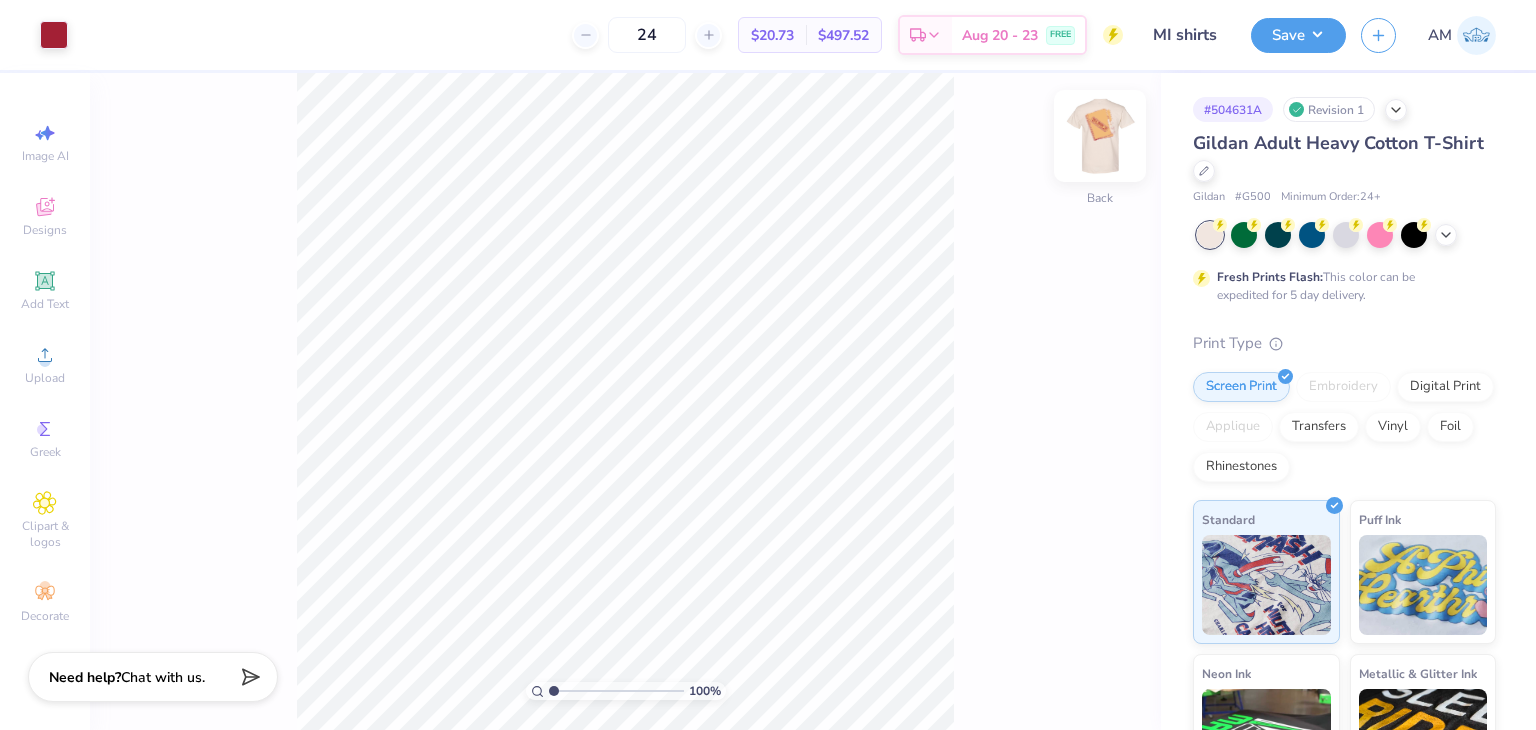 click at bounding box center (1100, 136) 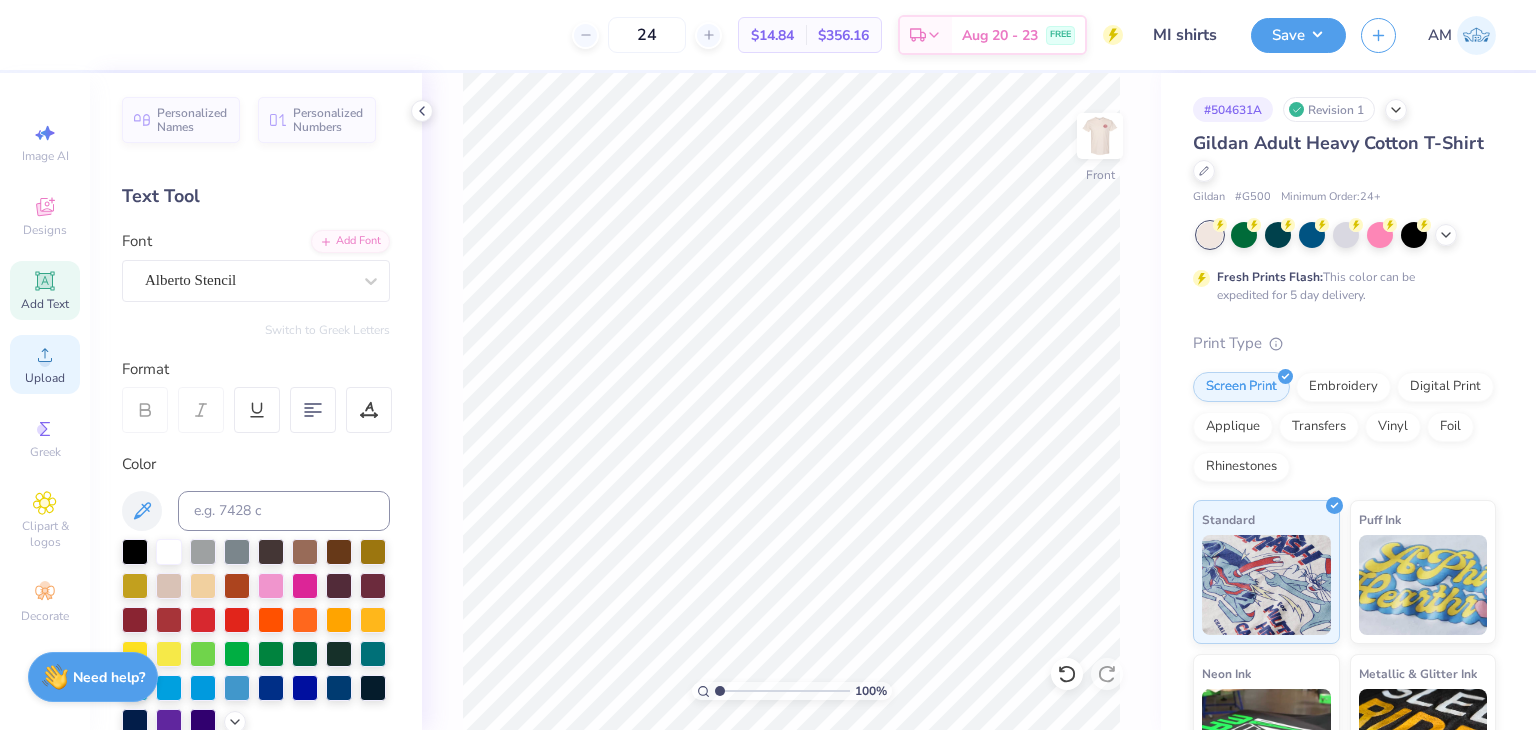 click on "Upload" at bounding box center (45, 364) 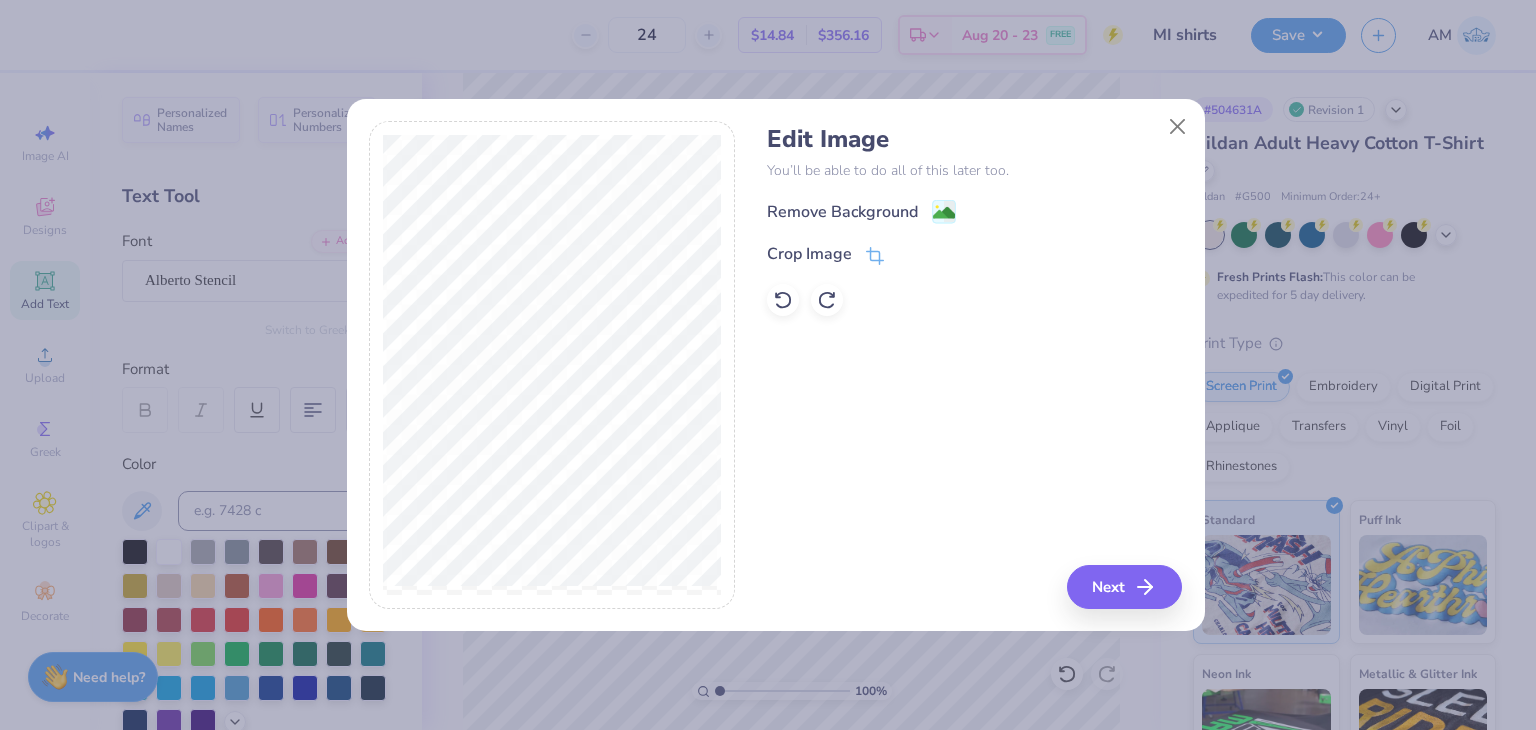 click on "Remove Background Crop Image" at bounding box center (974, 257) 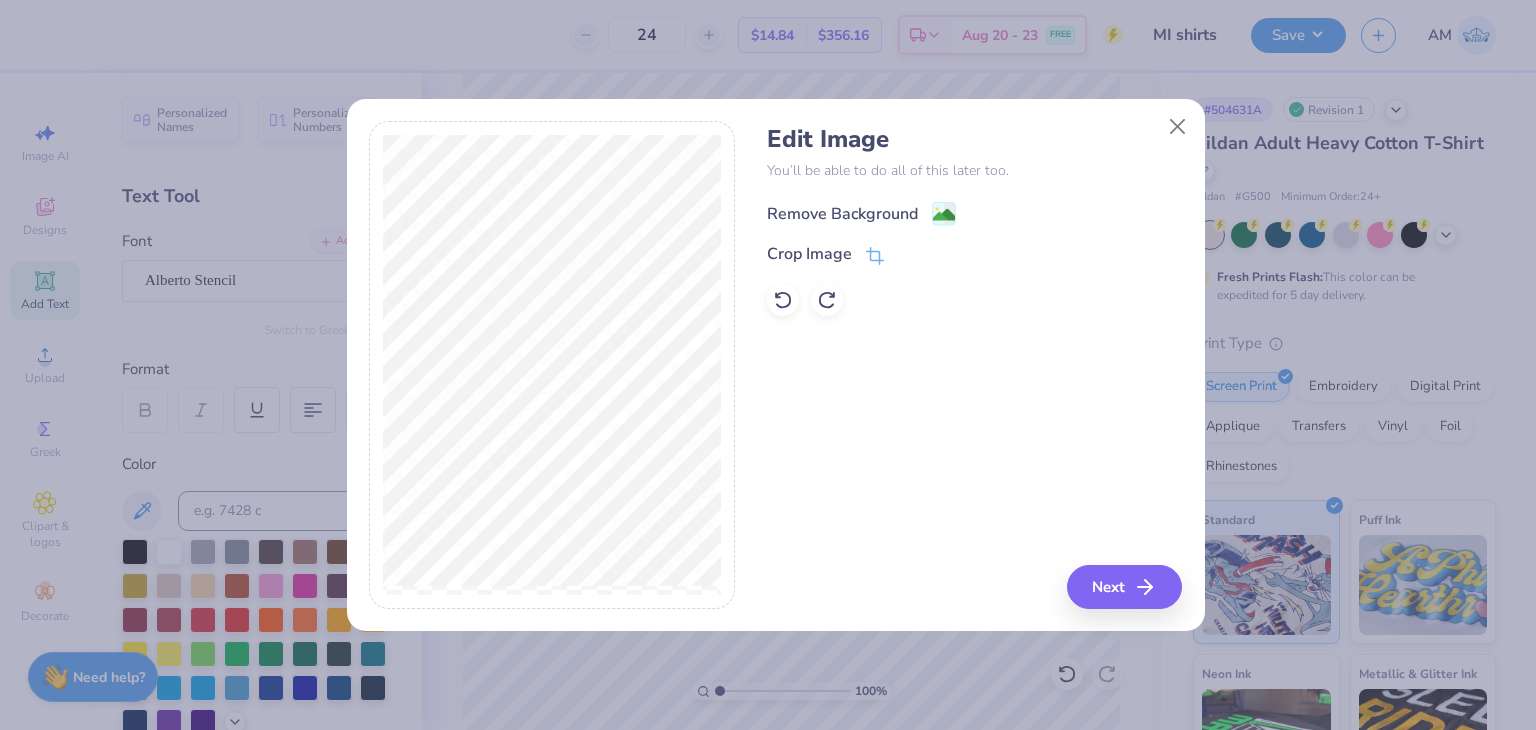 click on "Remove Background" at bounding box center [842, 214] 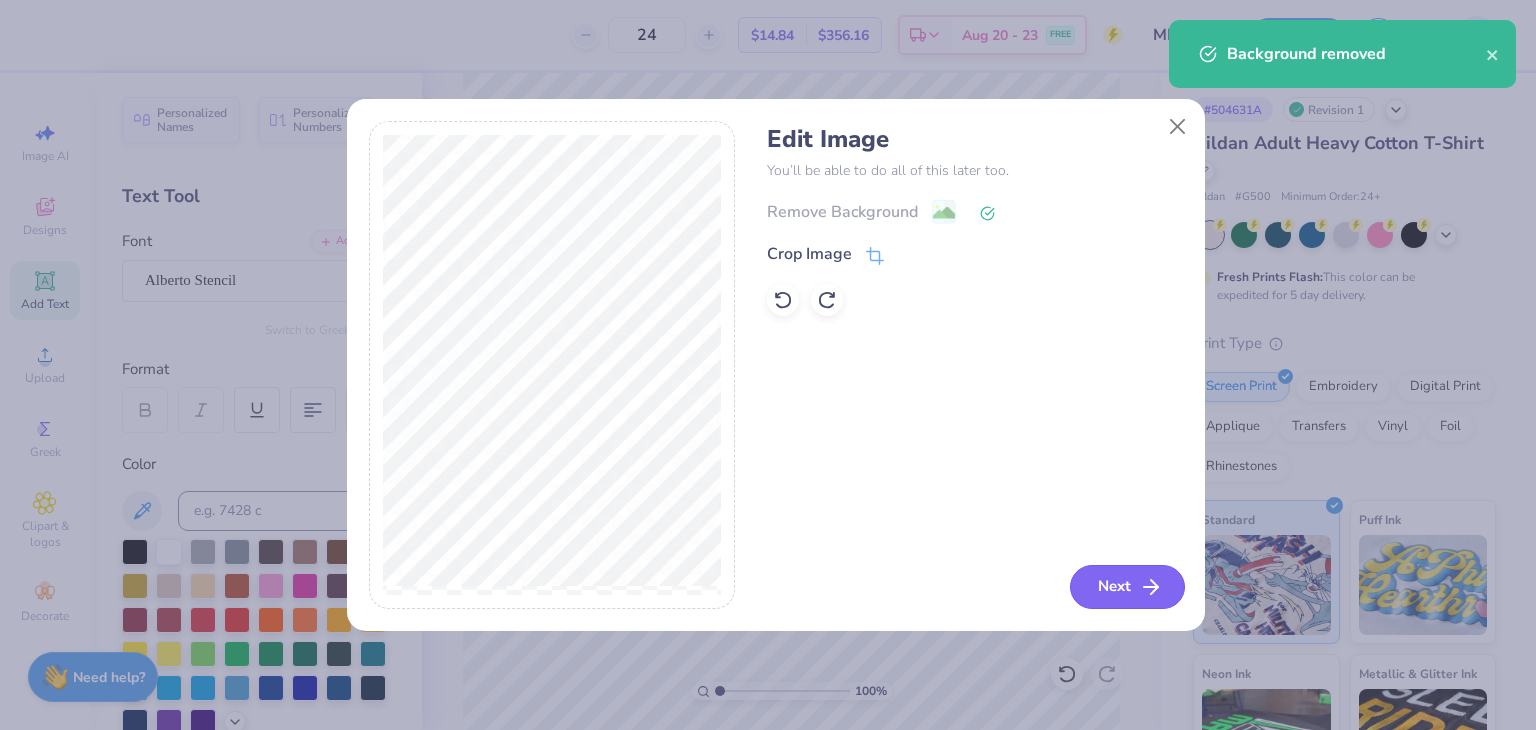 click on "Next" at bounding box center [1127, 587] 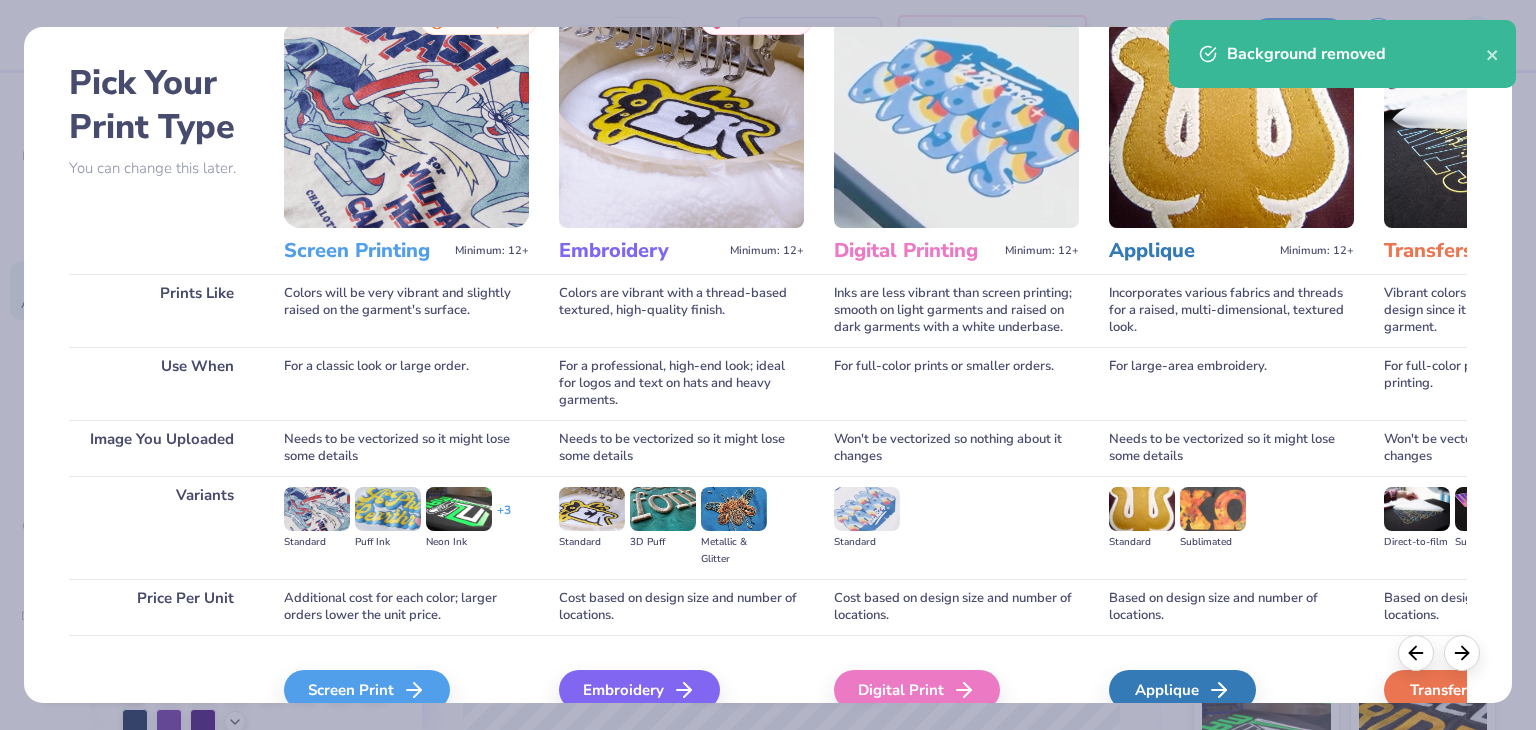scroll, scrollTop: 167, scrollLeft: 0, axis: vertical 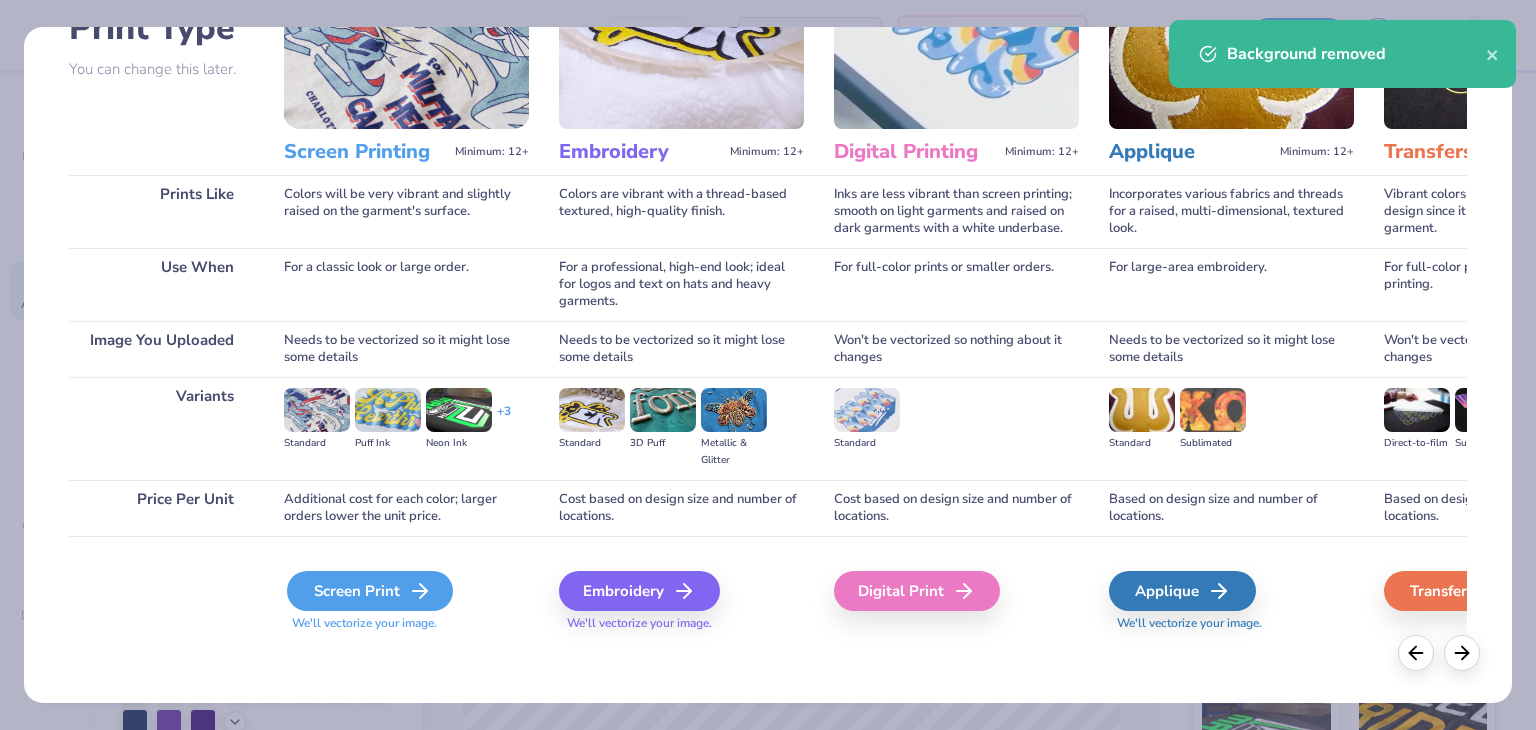click on "Screen Print" at bounding box center [370, 591] 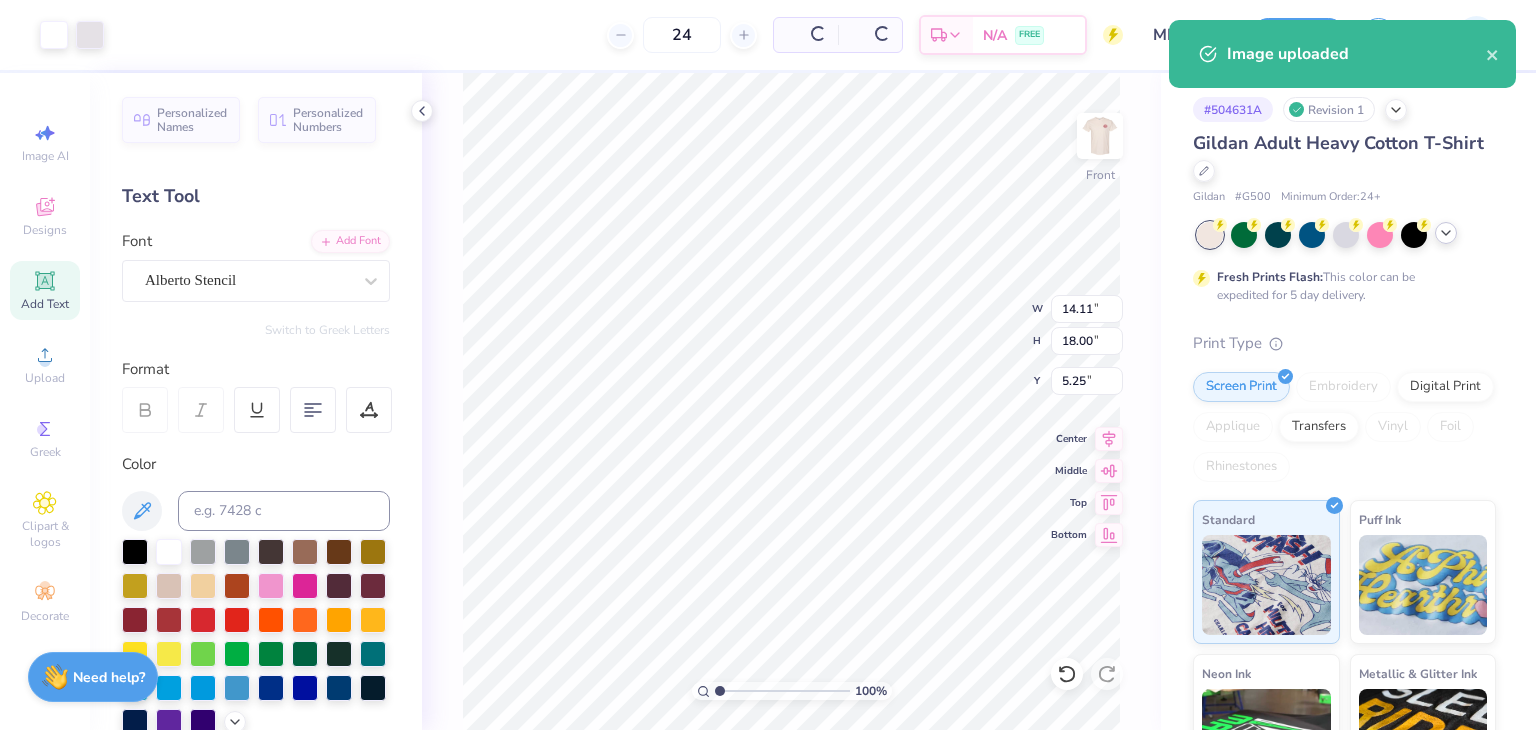 click 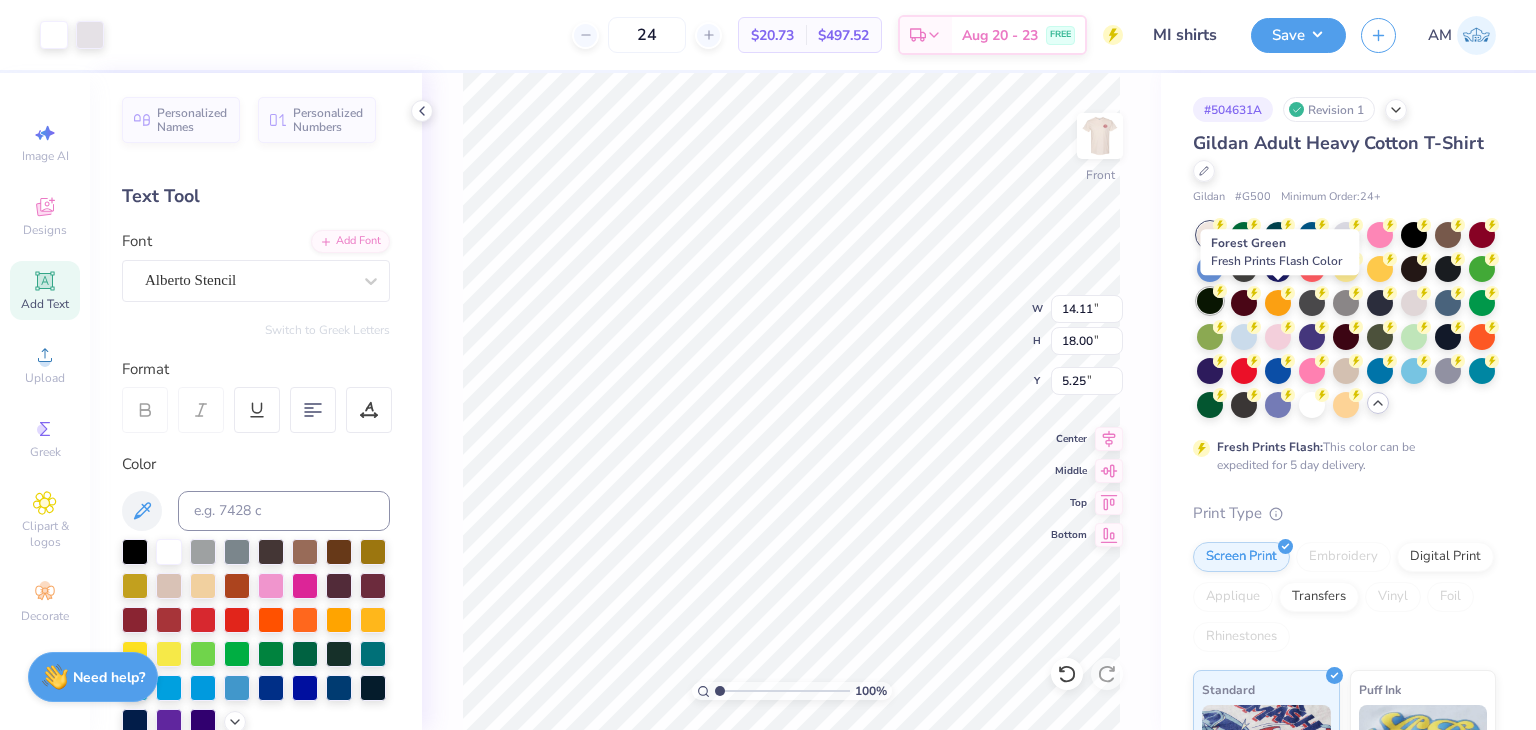 click 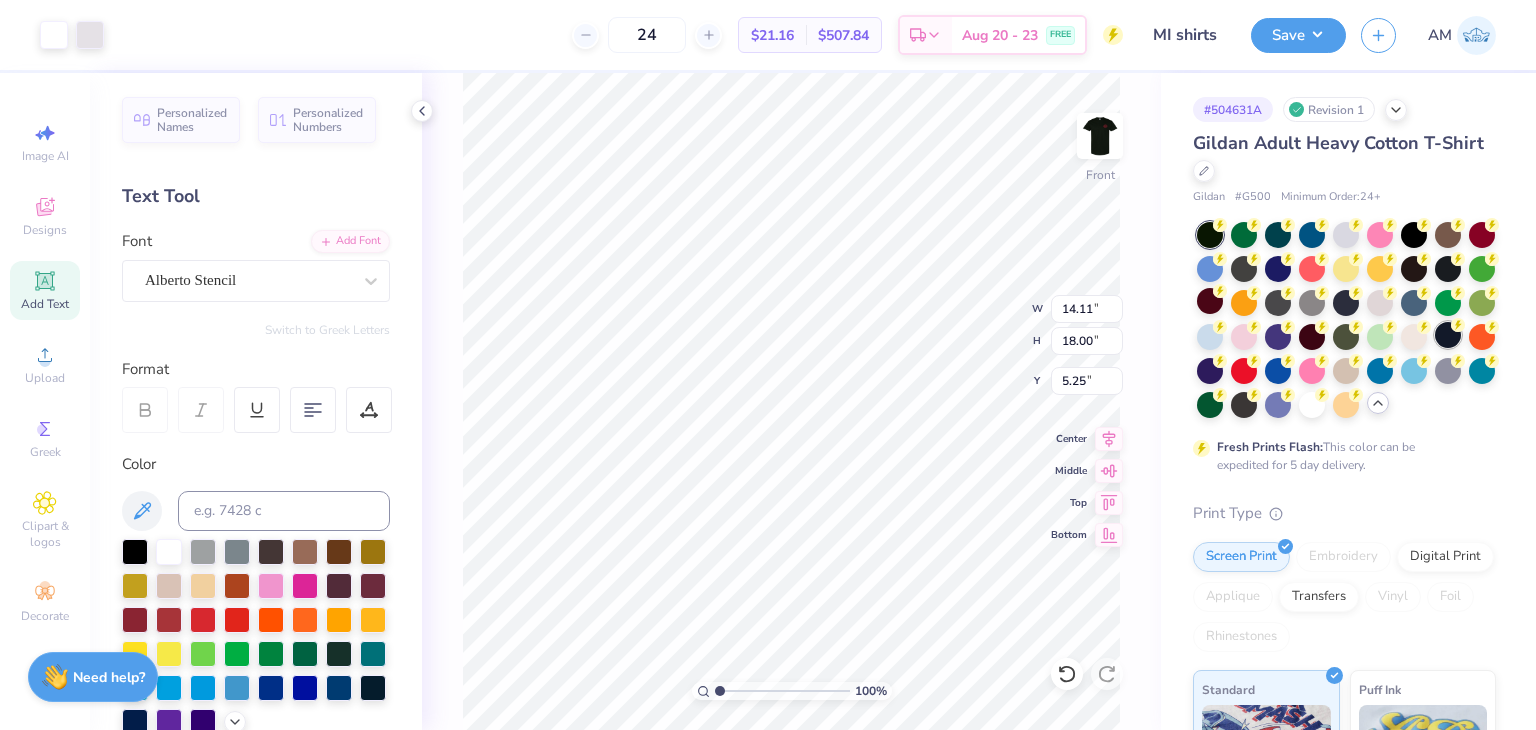 click at bounding box center (1448, 335) 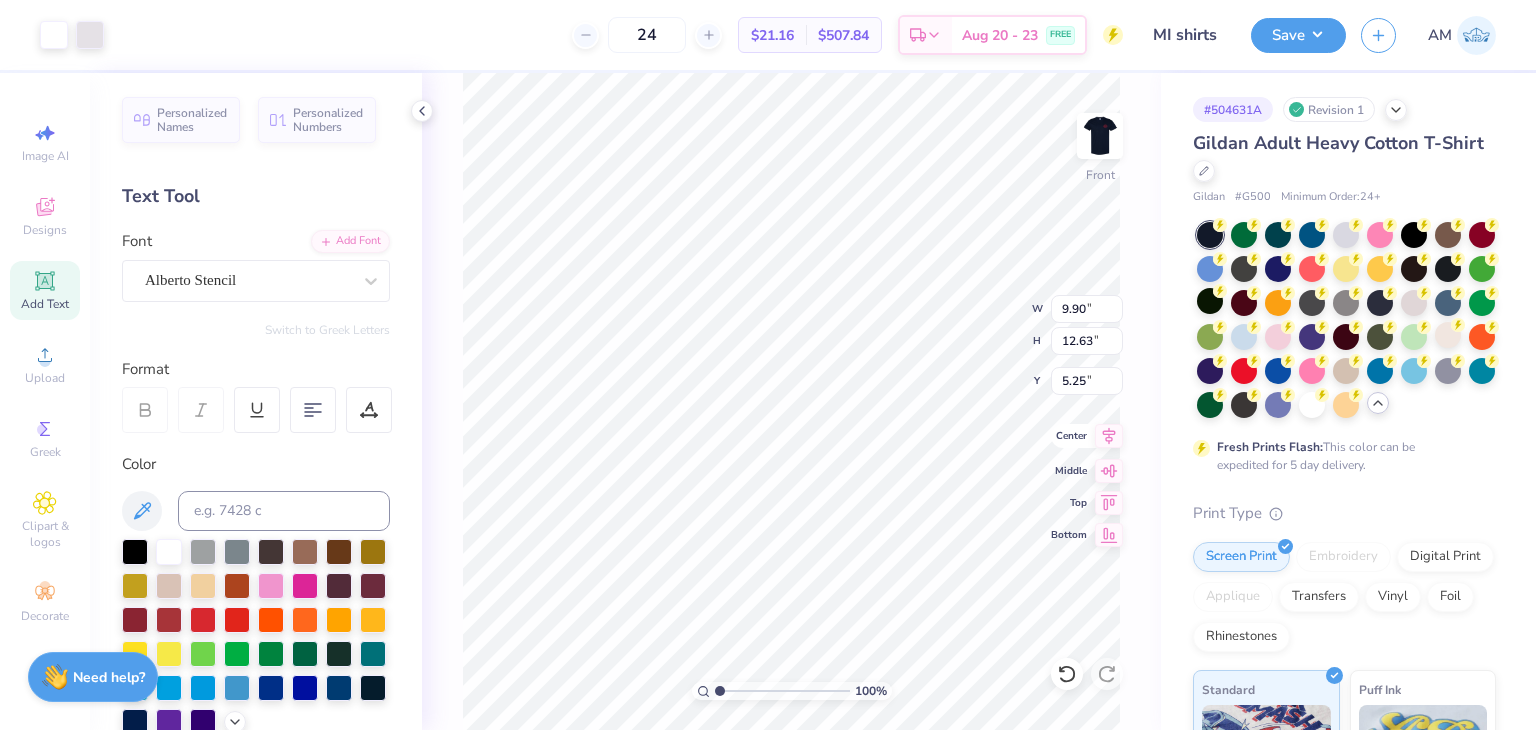 type on "9.90" 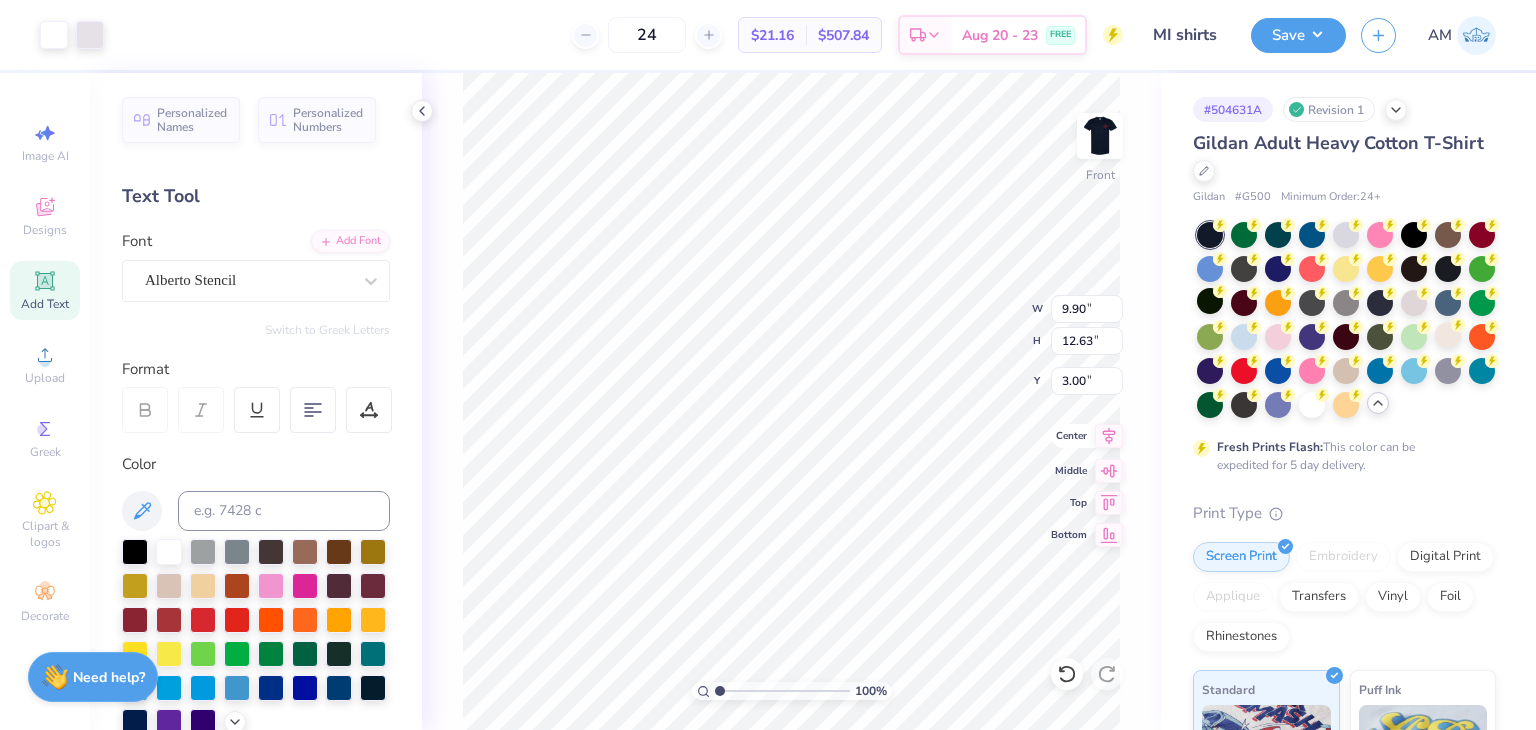 type on "10.65" 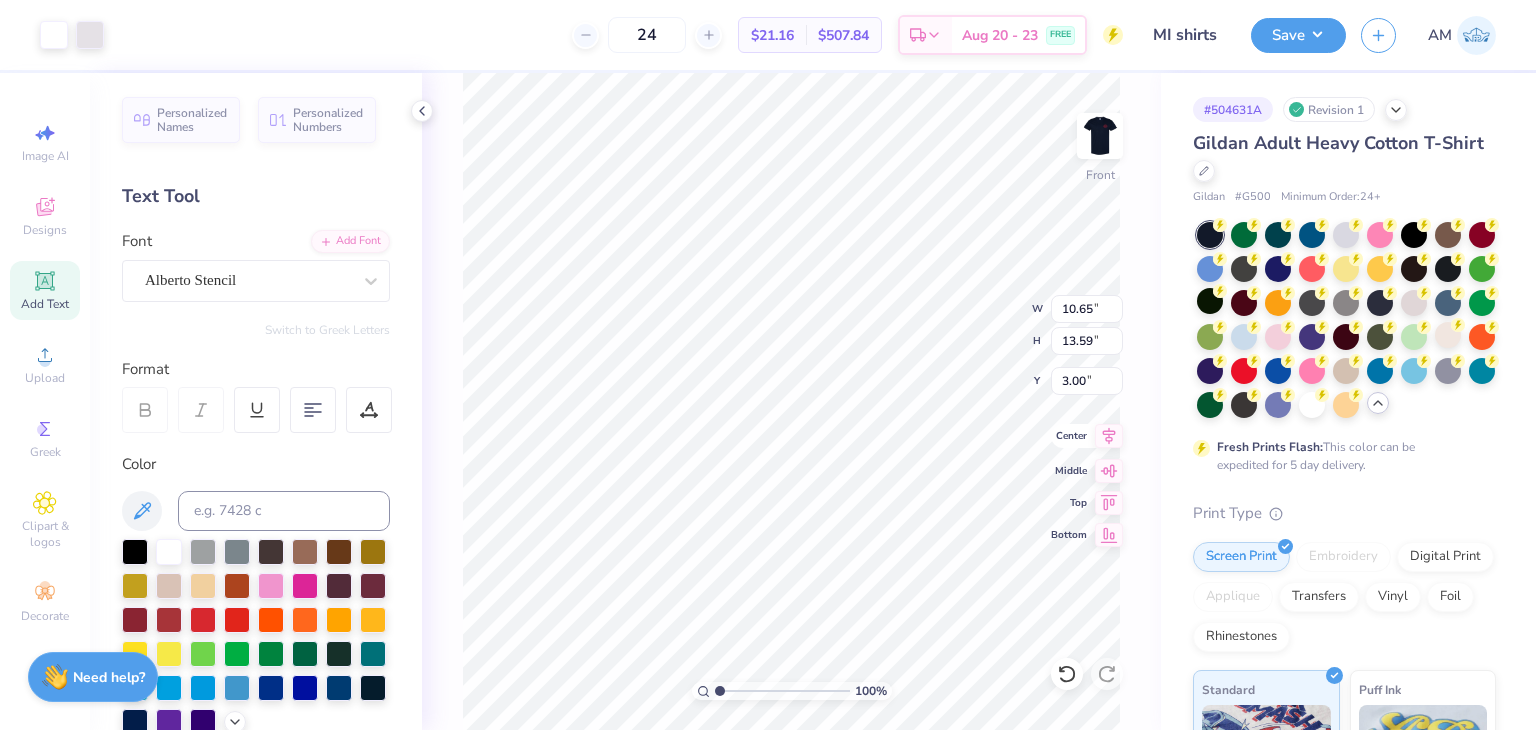 type on "11.26" 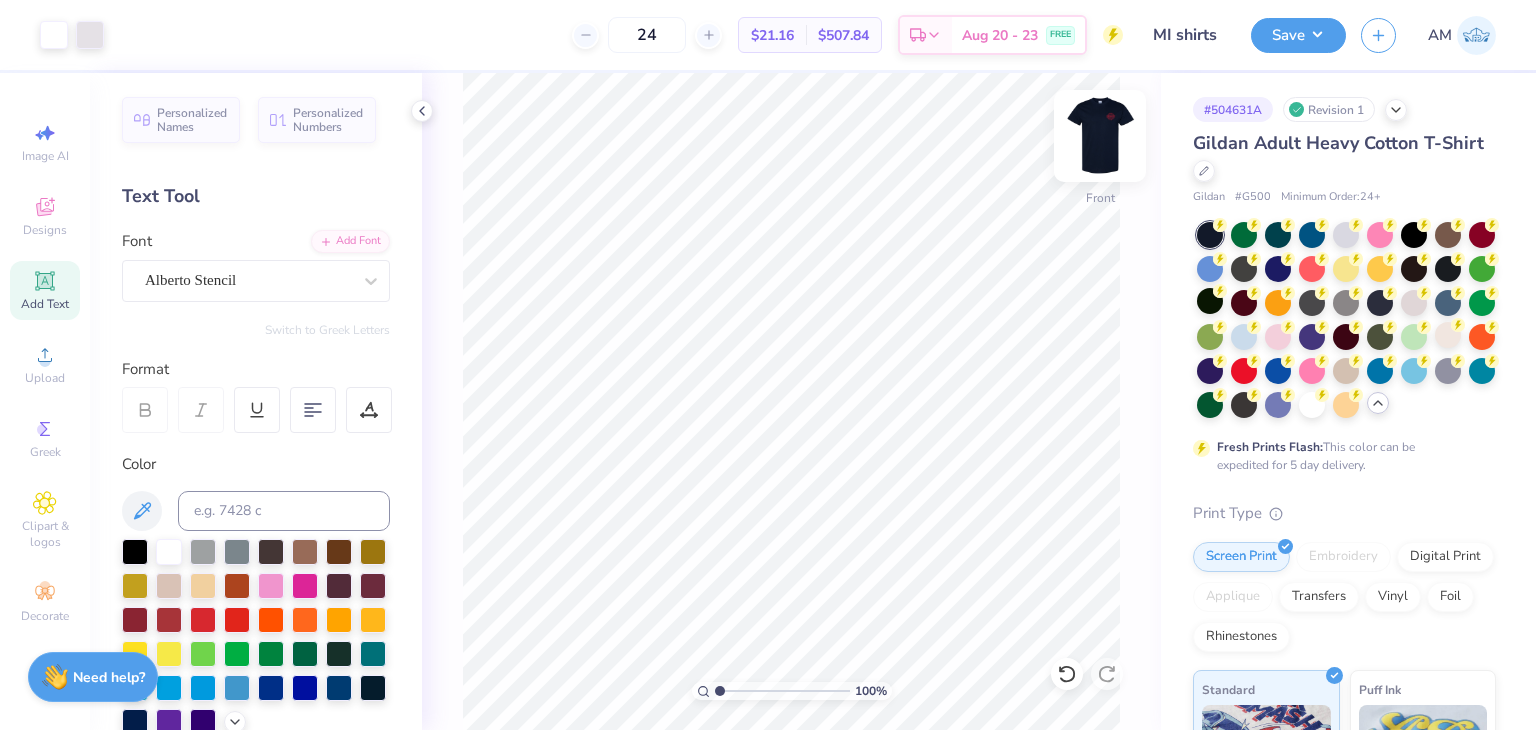 click at bounding box center (1100, 136) 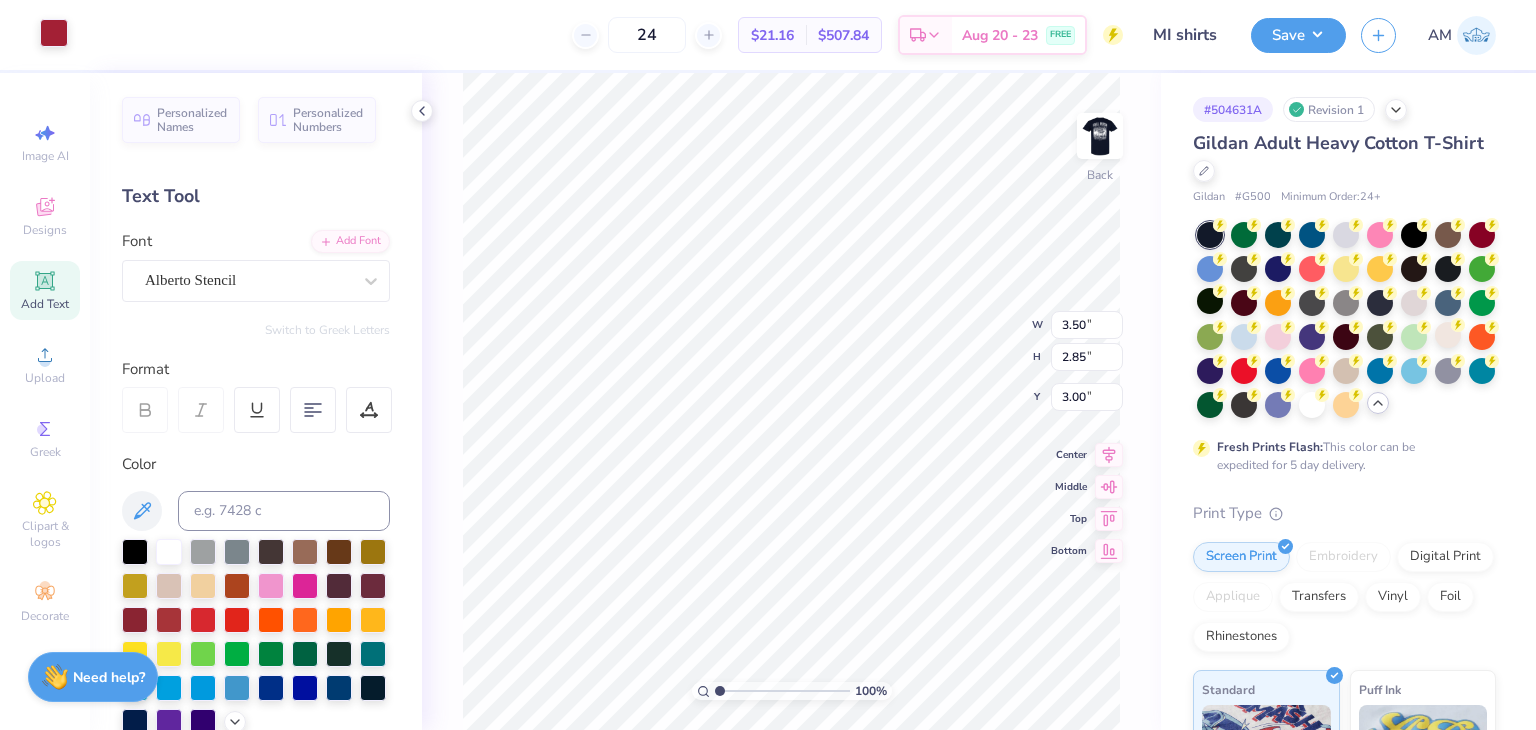 click at bounding box center [54, 33] 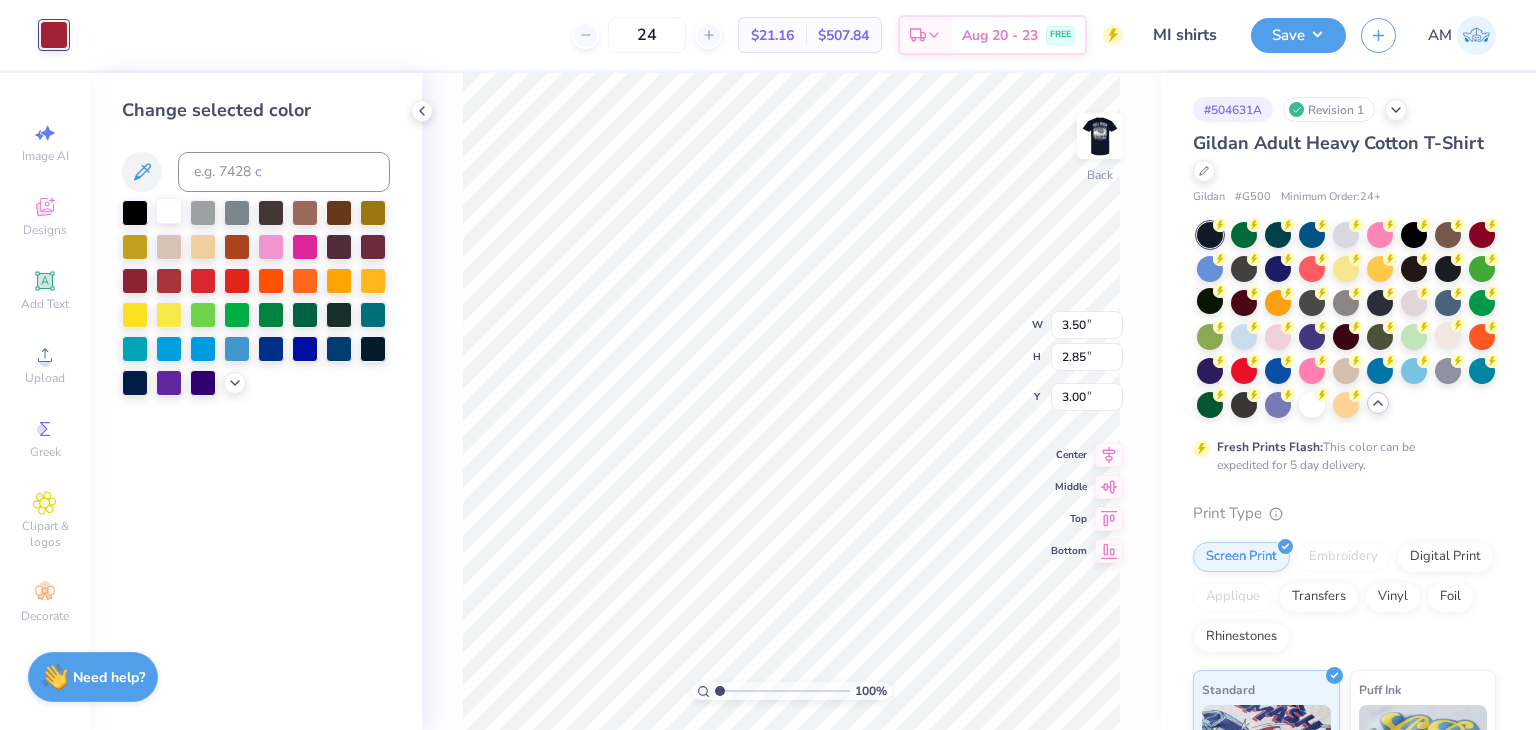 click at bounding box center (169, 211) 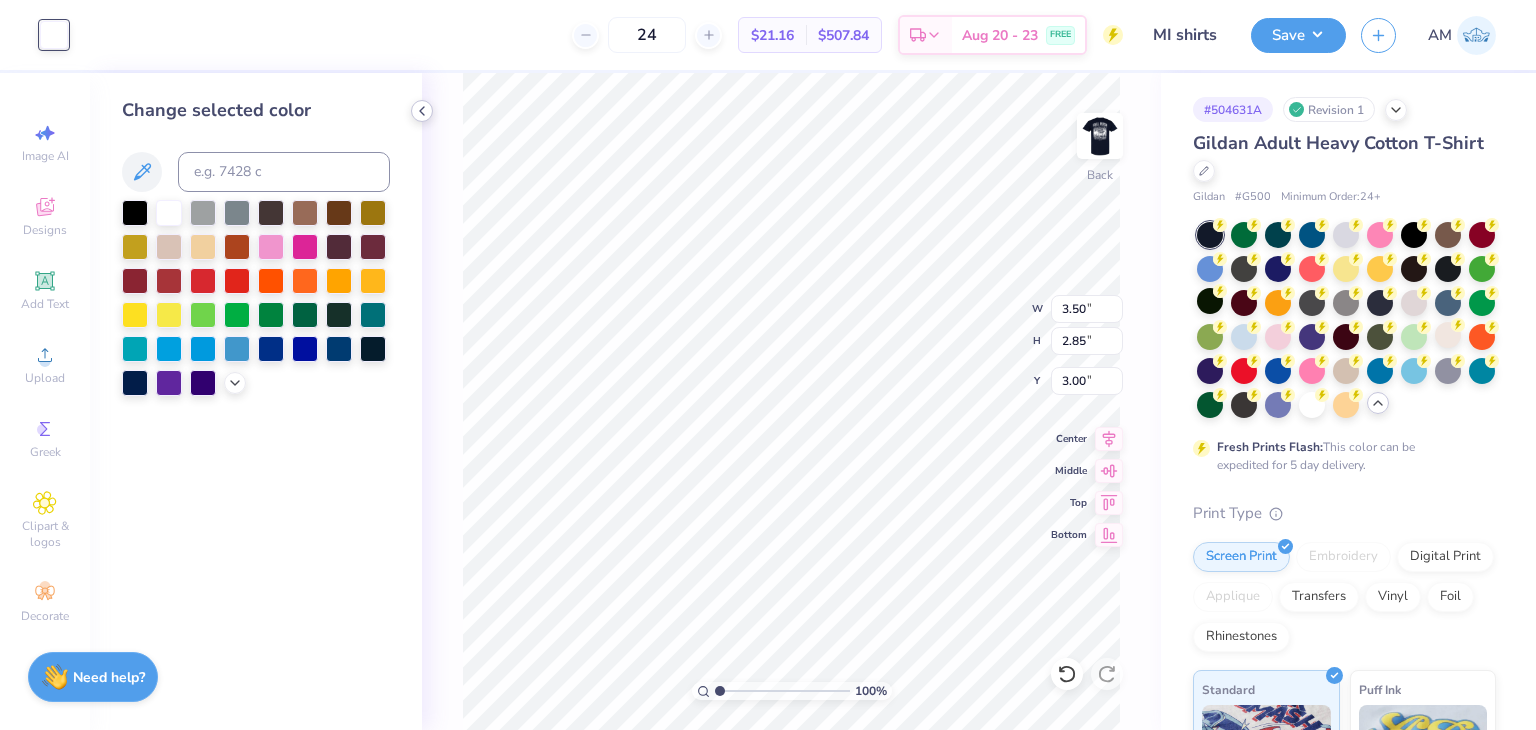 click 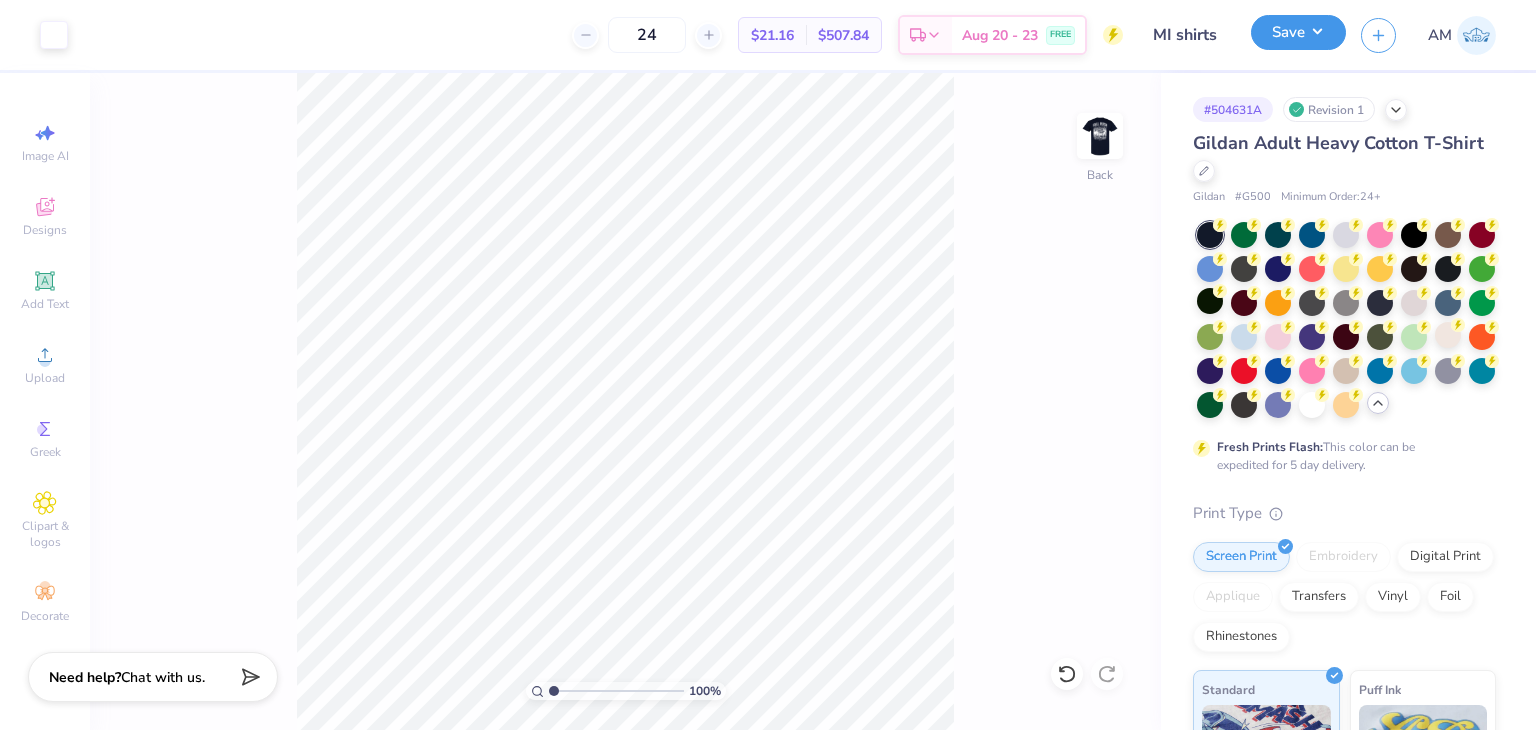 click on "Save" at bounding box center (1298, 32) 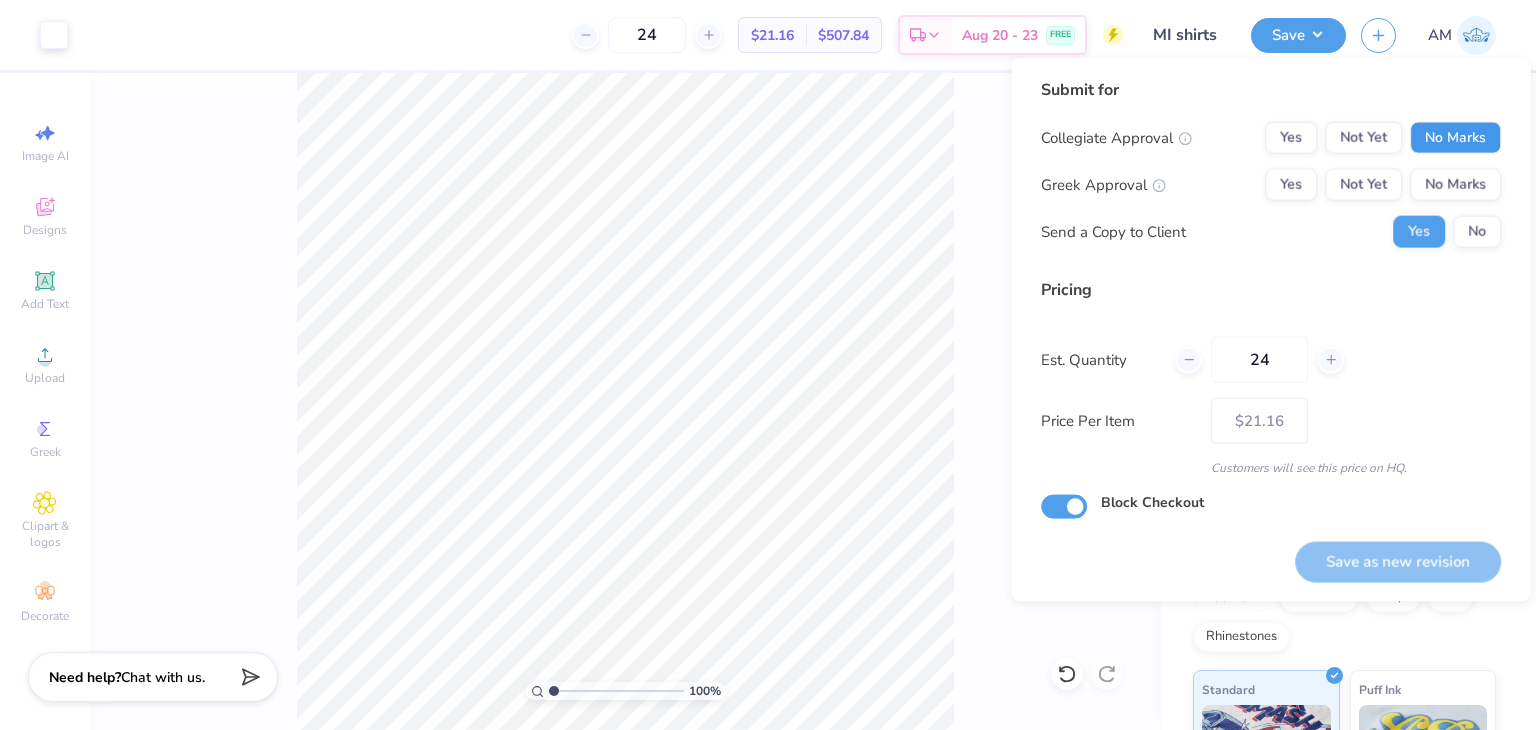 click on "No Marks" at bounding box center [1455, 138] 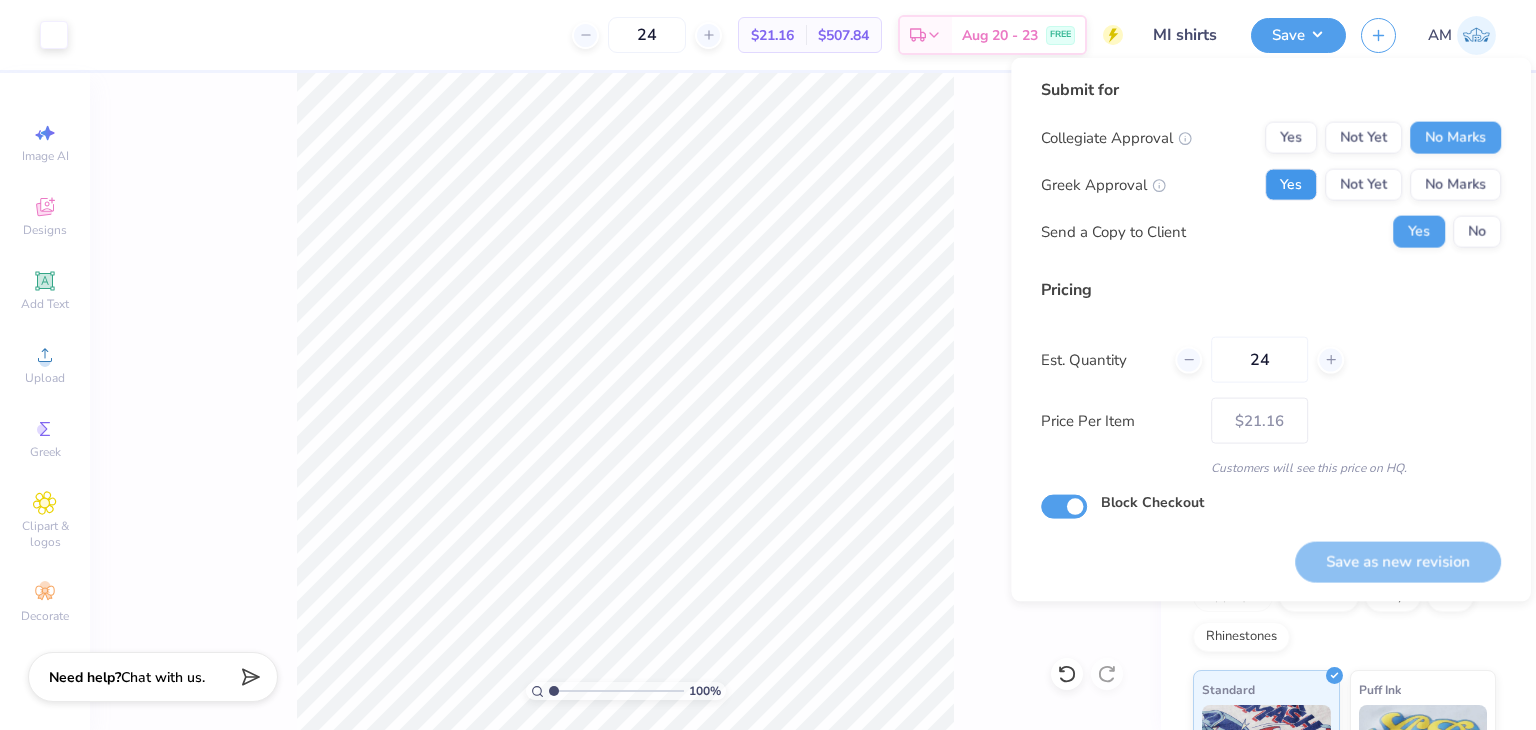 click on "Yes" at bounding box center [1291, 185] 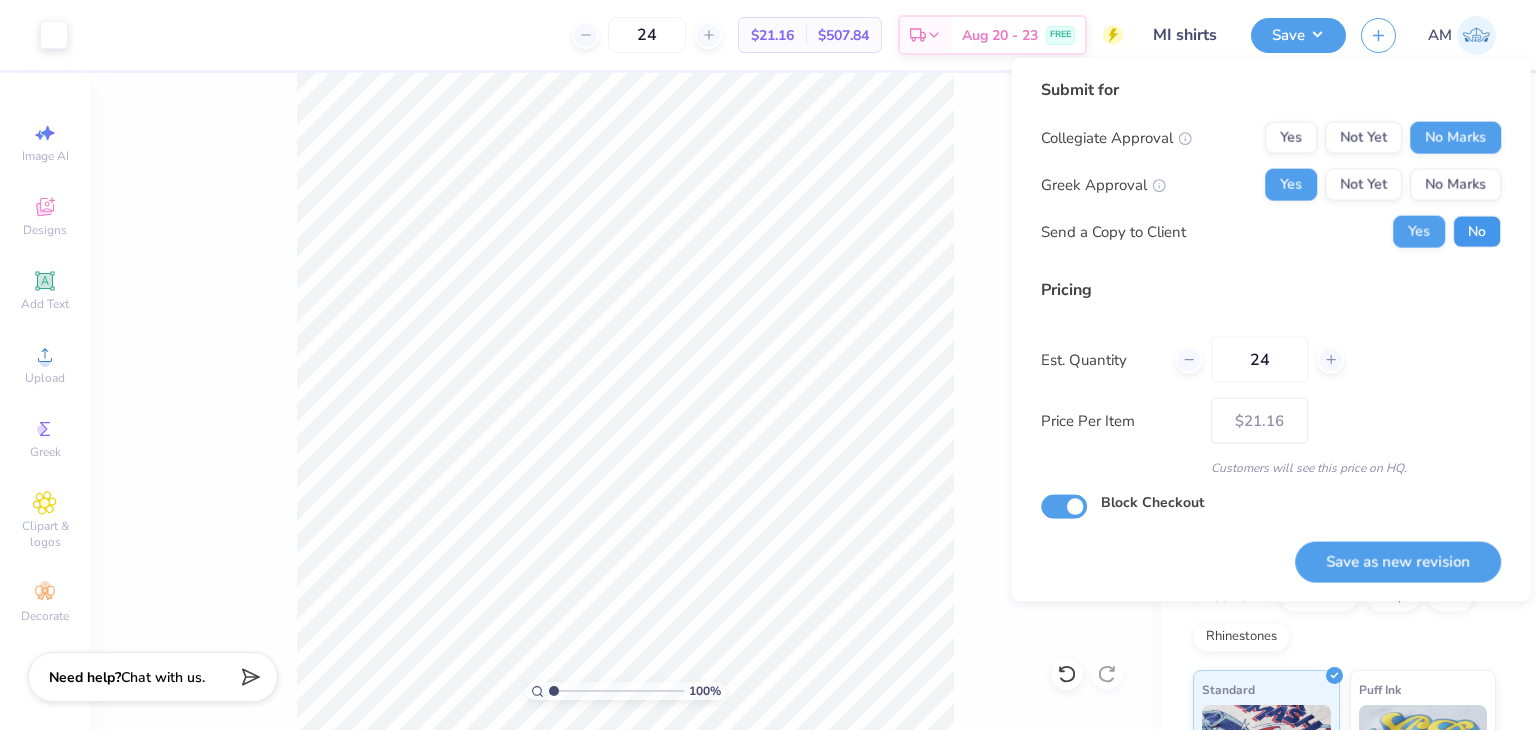 click on "No" at bounding box center (1477, 232) 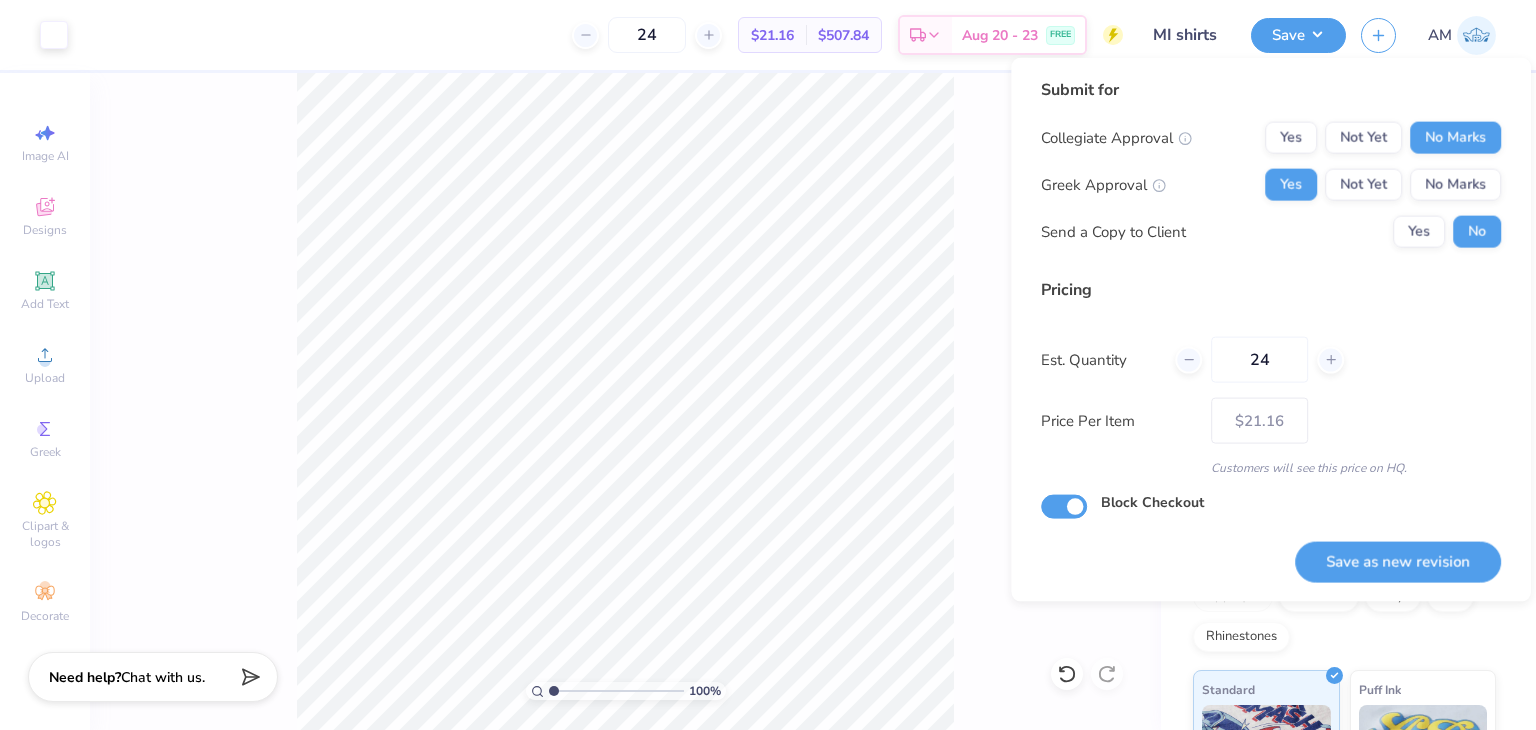 click on "Save as new revision" at bounding box center (1398, 550) 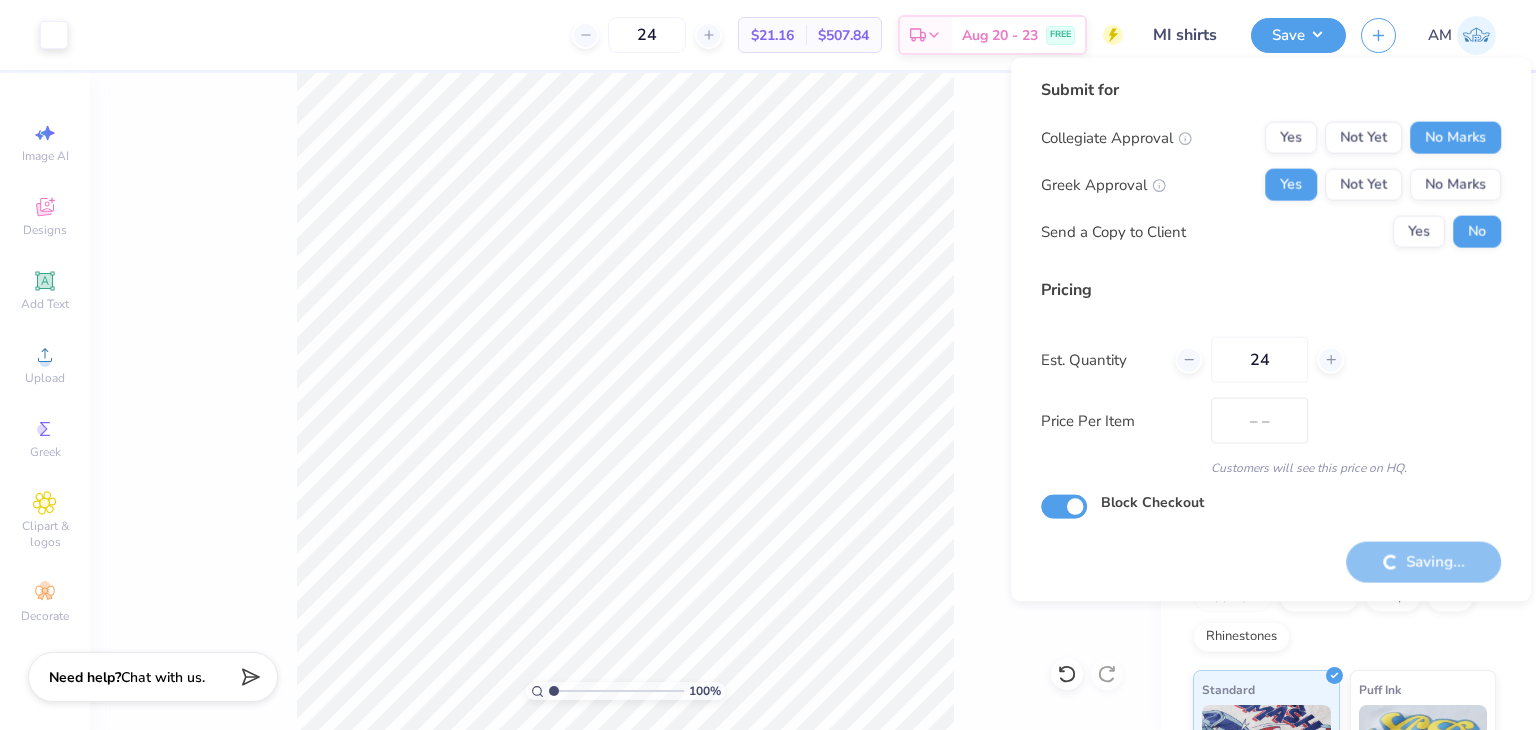type on "$21.16" 